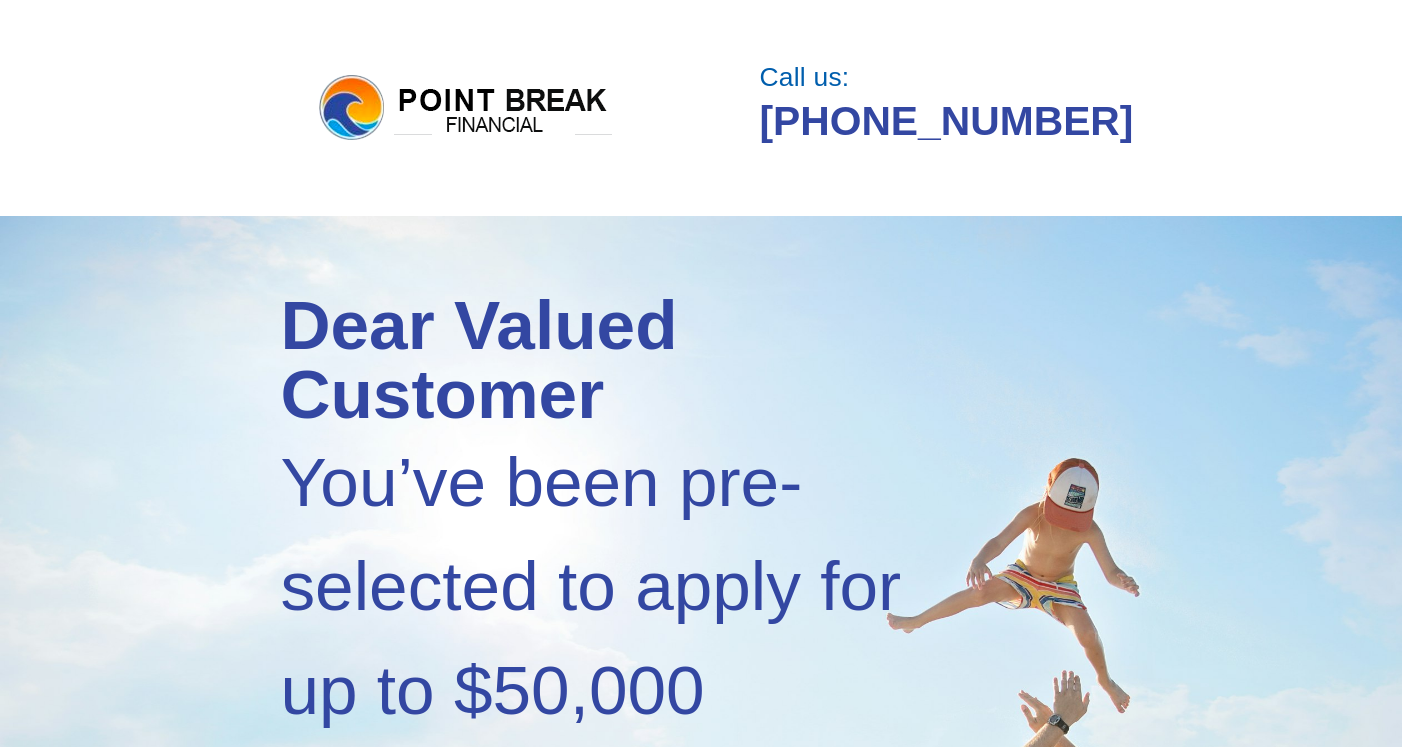 scroll, scrollTop: 0, scrollLeft: 0, axis: both 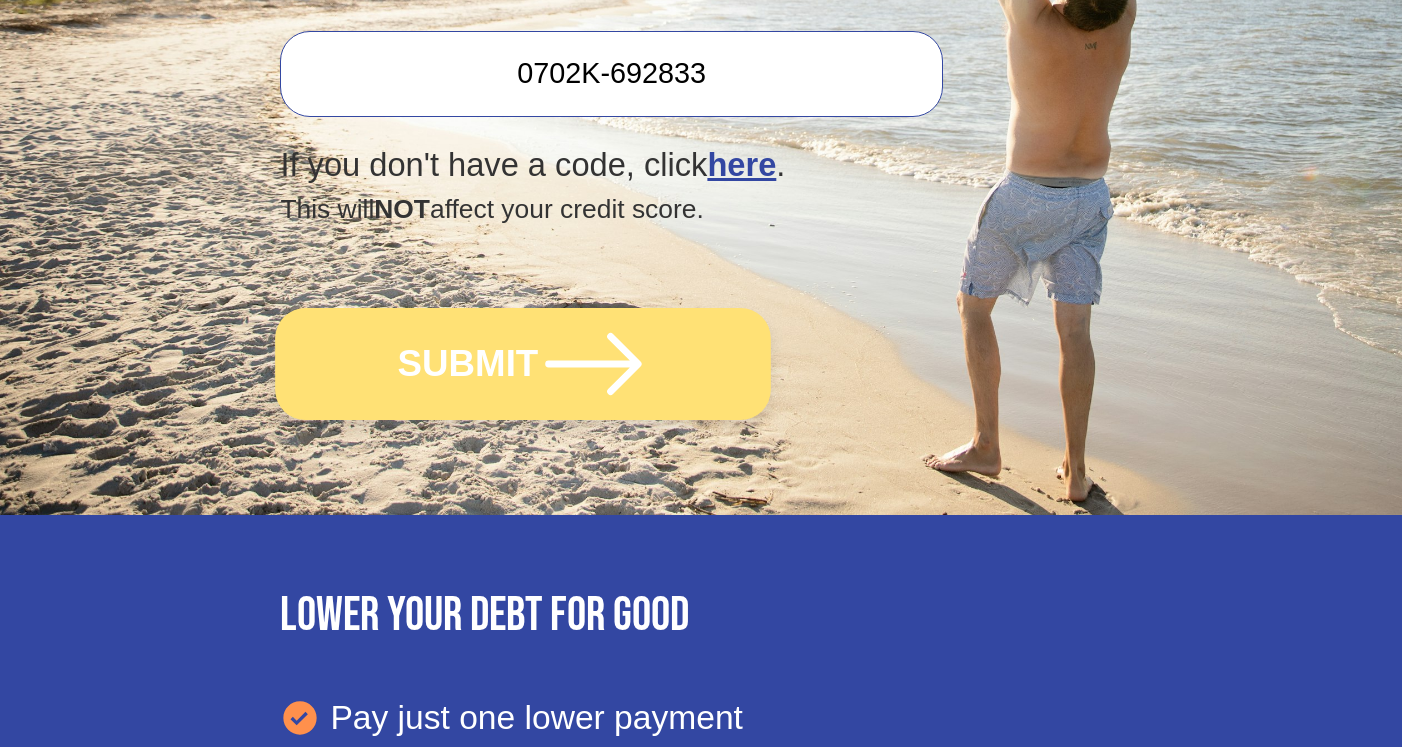click 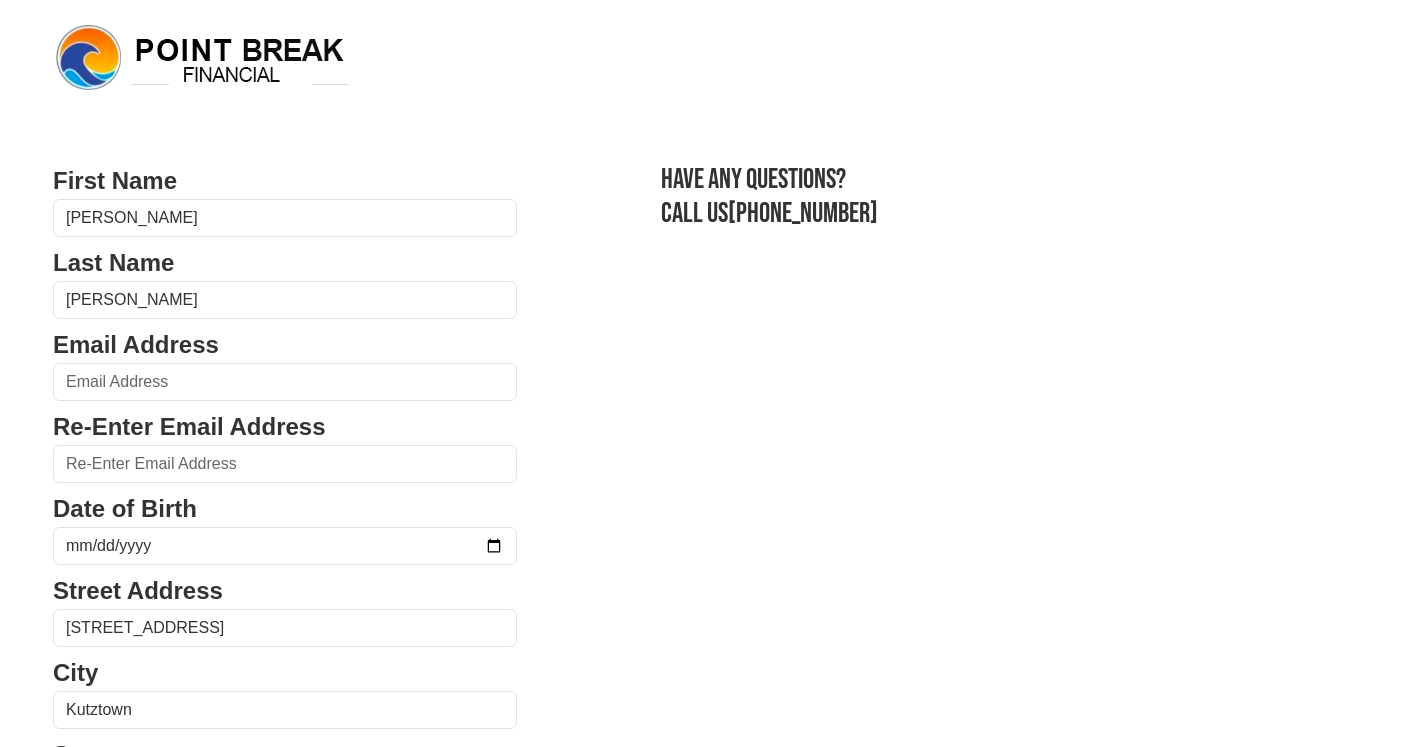 scroll, scrollTop: 0, scrollLeft: 0, axis: both 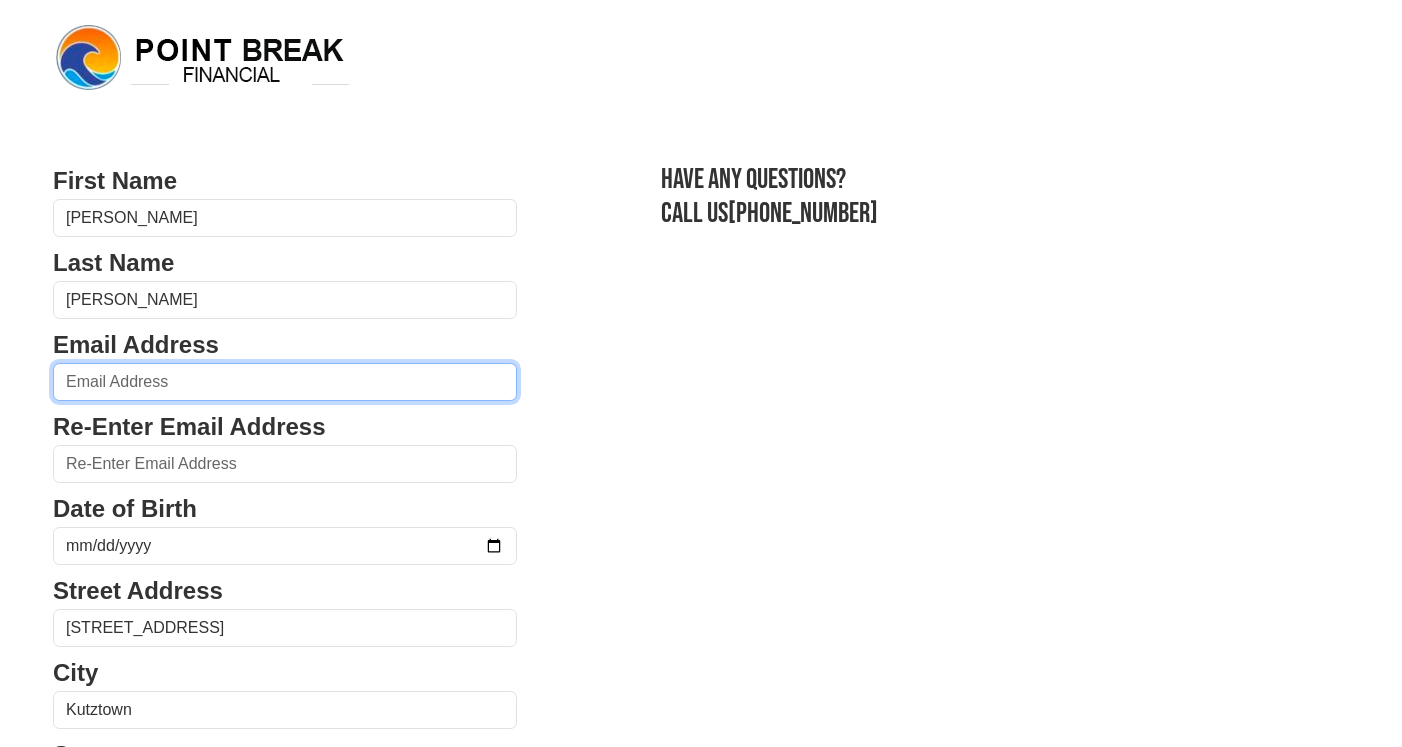 click at bounding box center (285, 382) 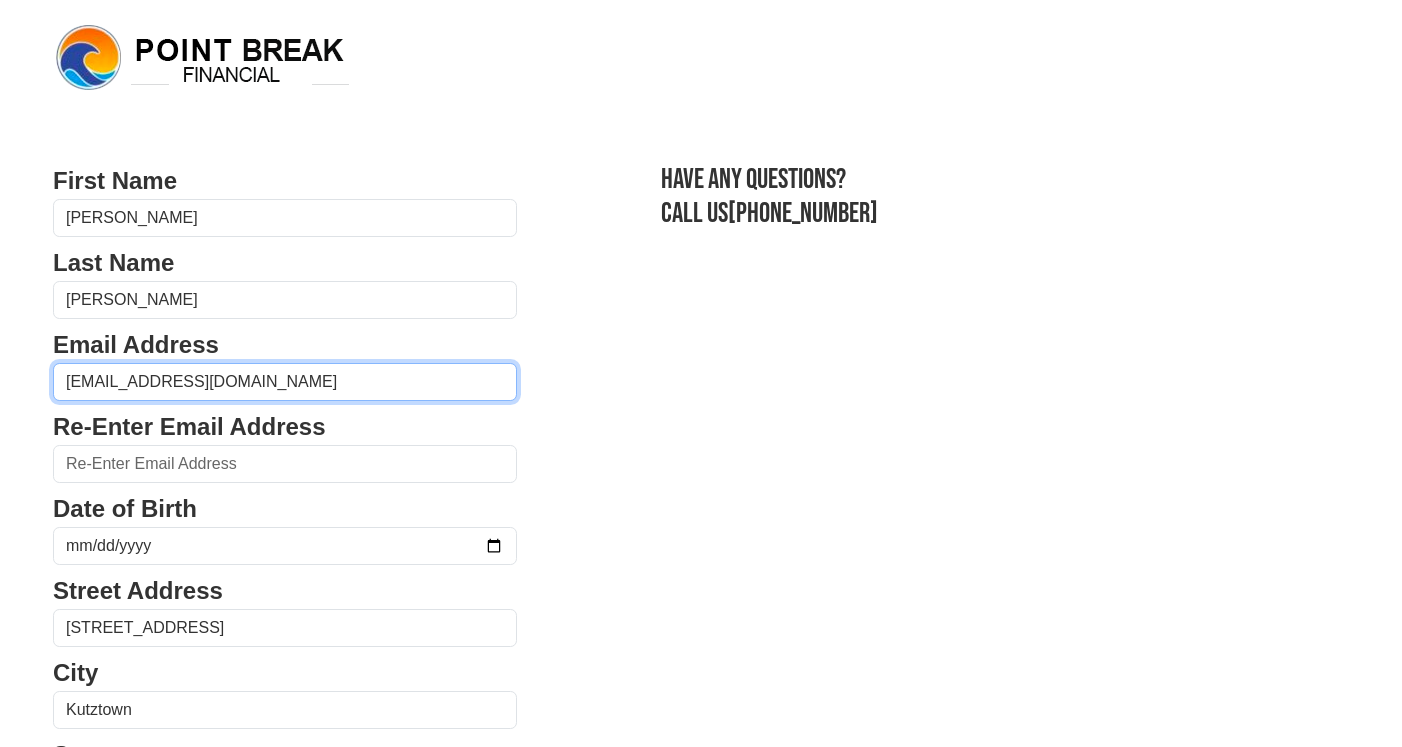 type on "[EMAIL_ADDRESS][DOMAIN_NAME]" 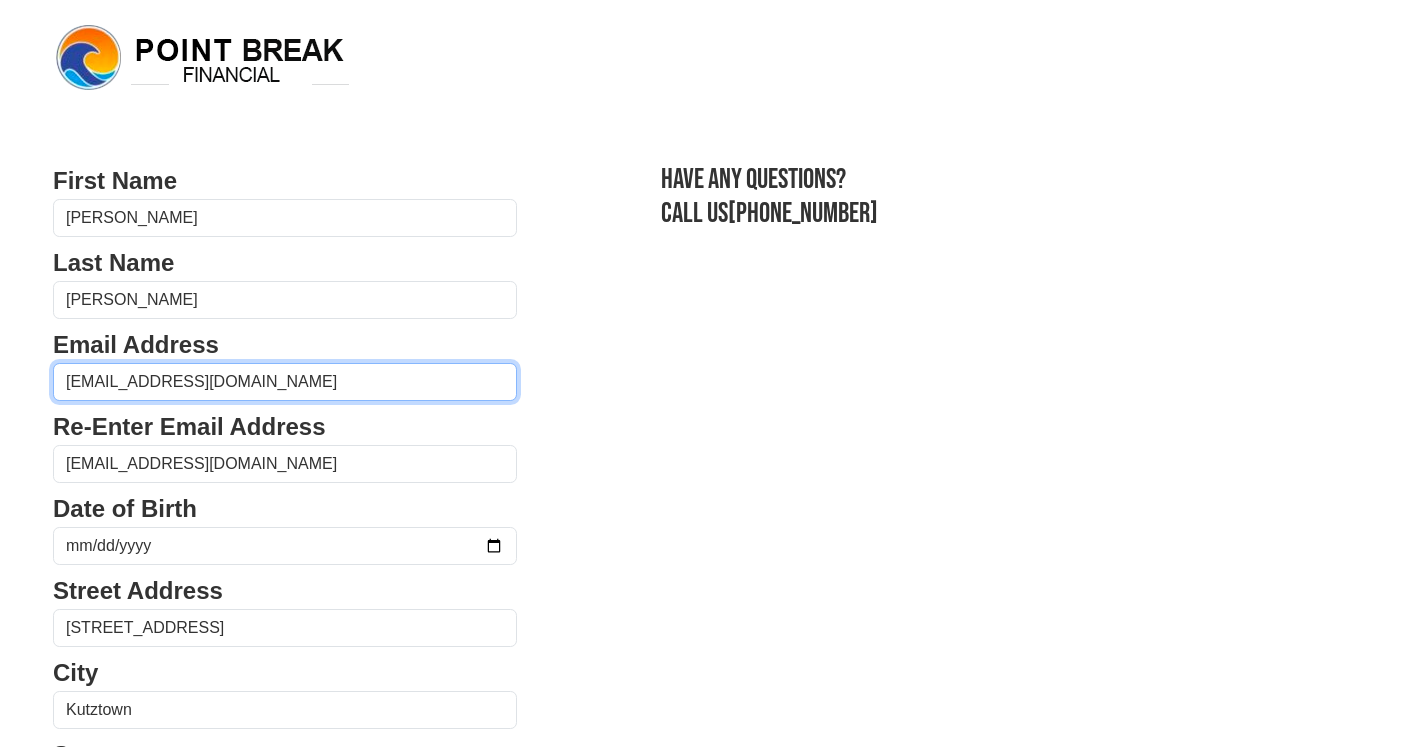 type on "(484) 794-9710" 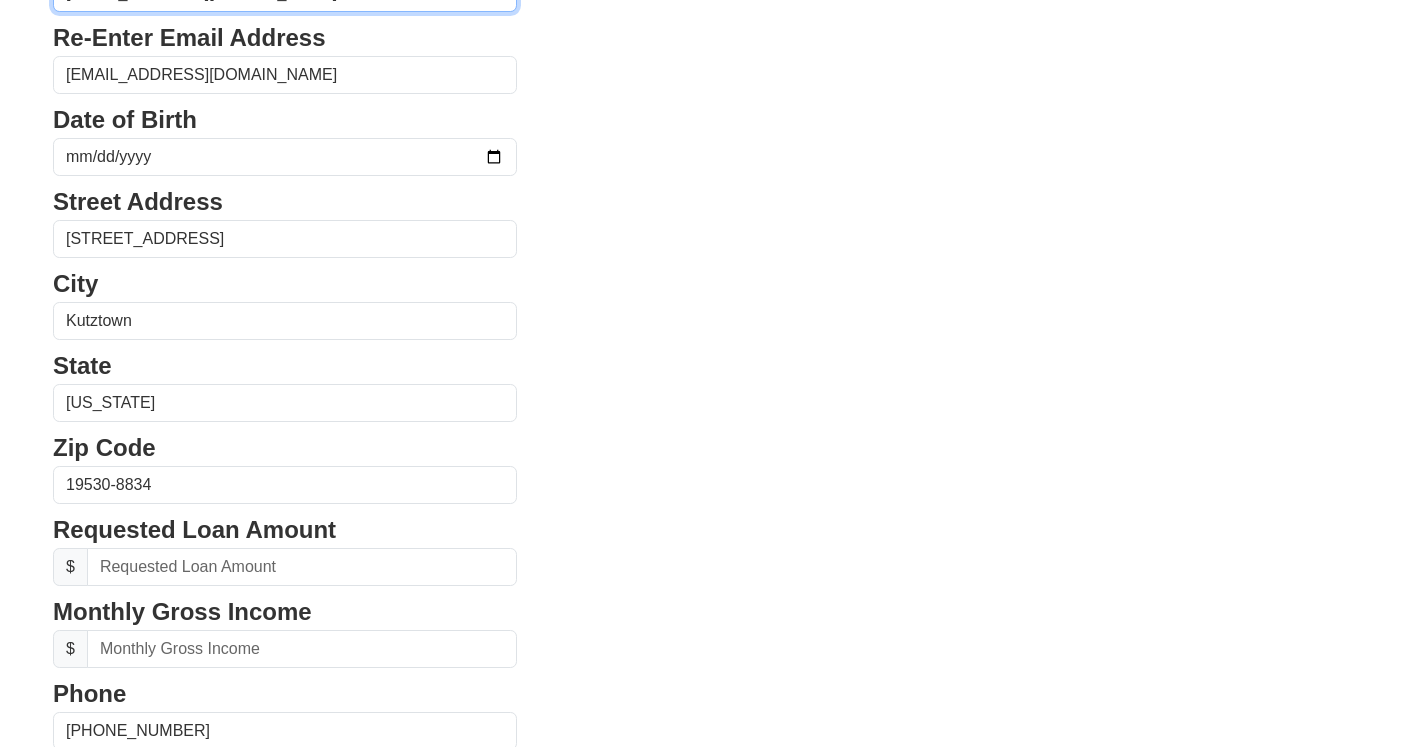 scroll, scrollTop: 746, scrollLeft: 0, axis: vertical 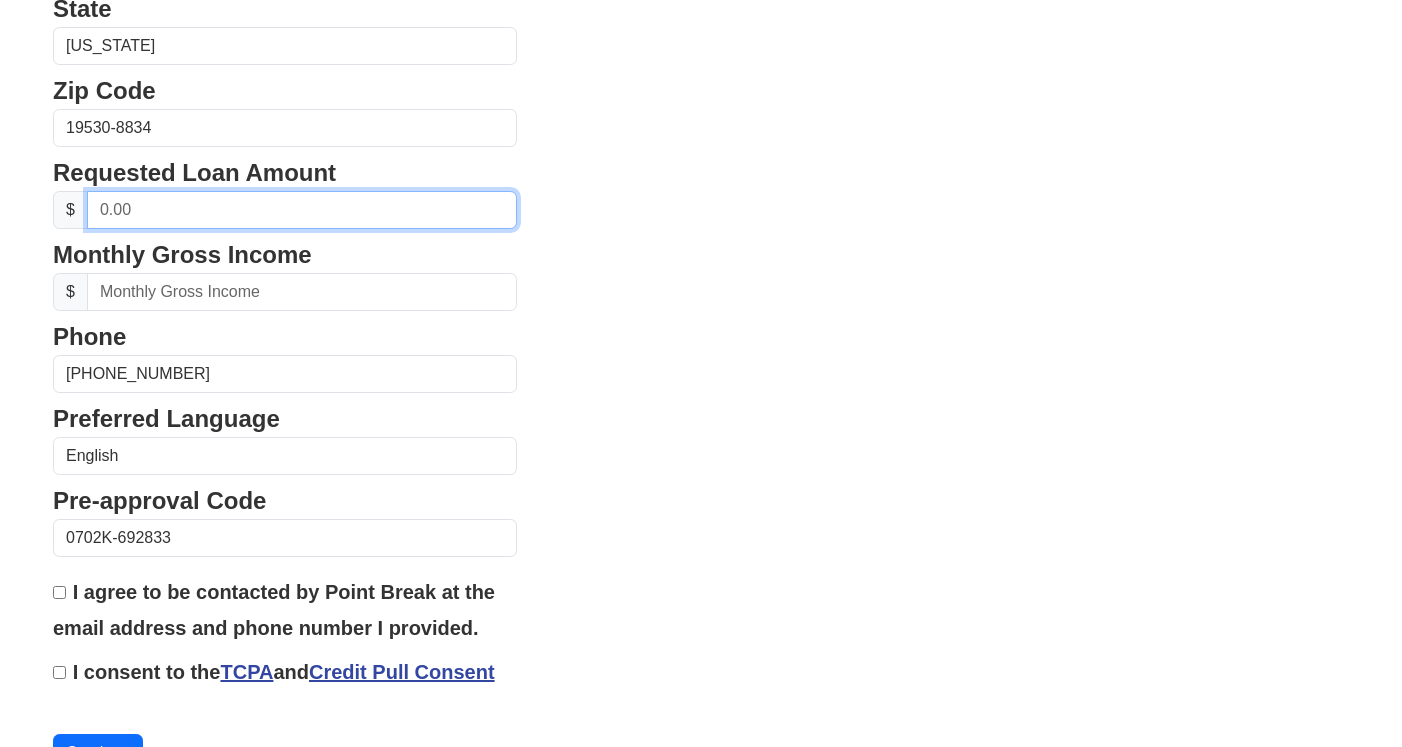 click at bounding box center (302, 210) 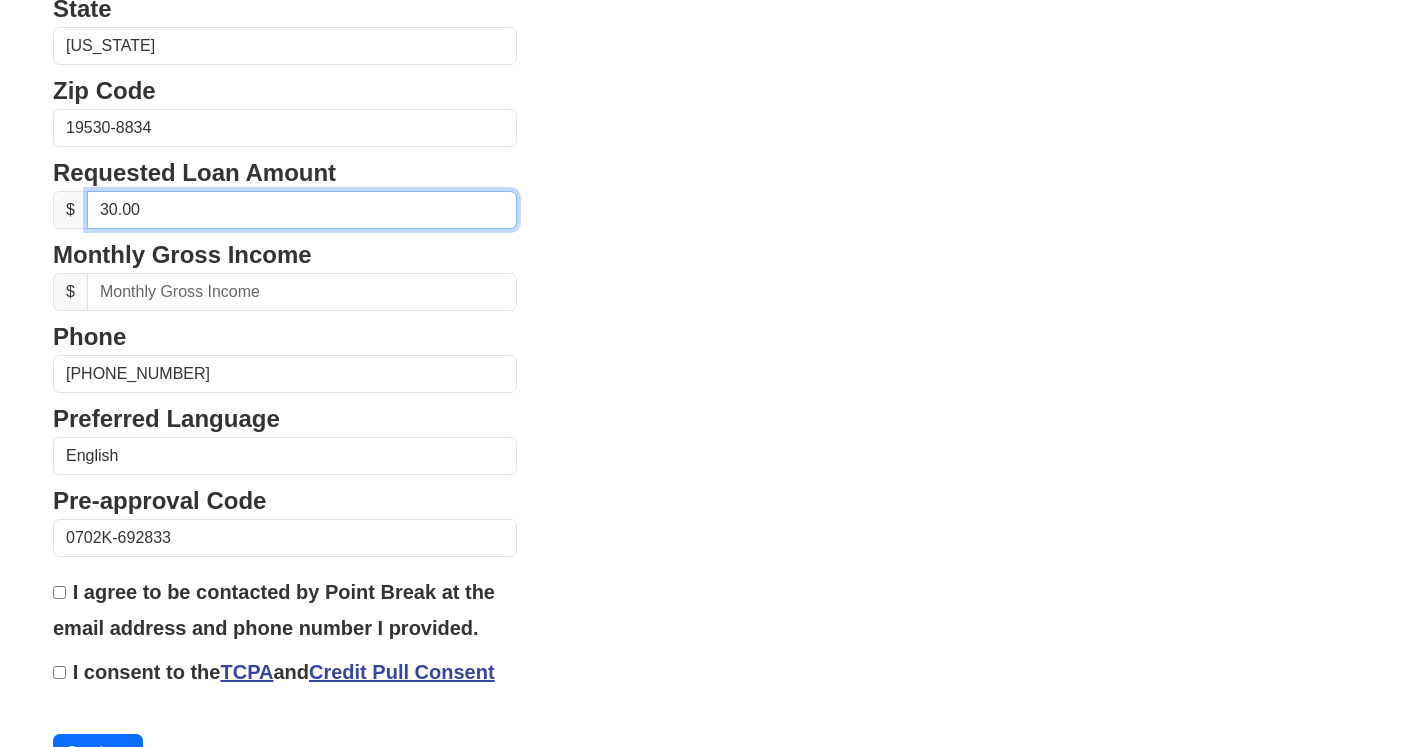 type on "3.00" 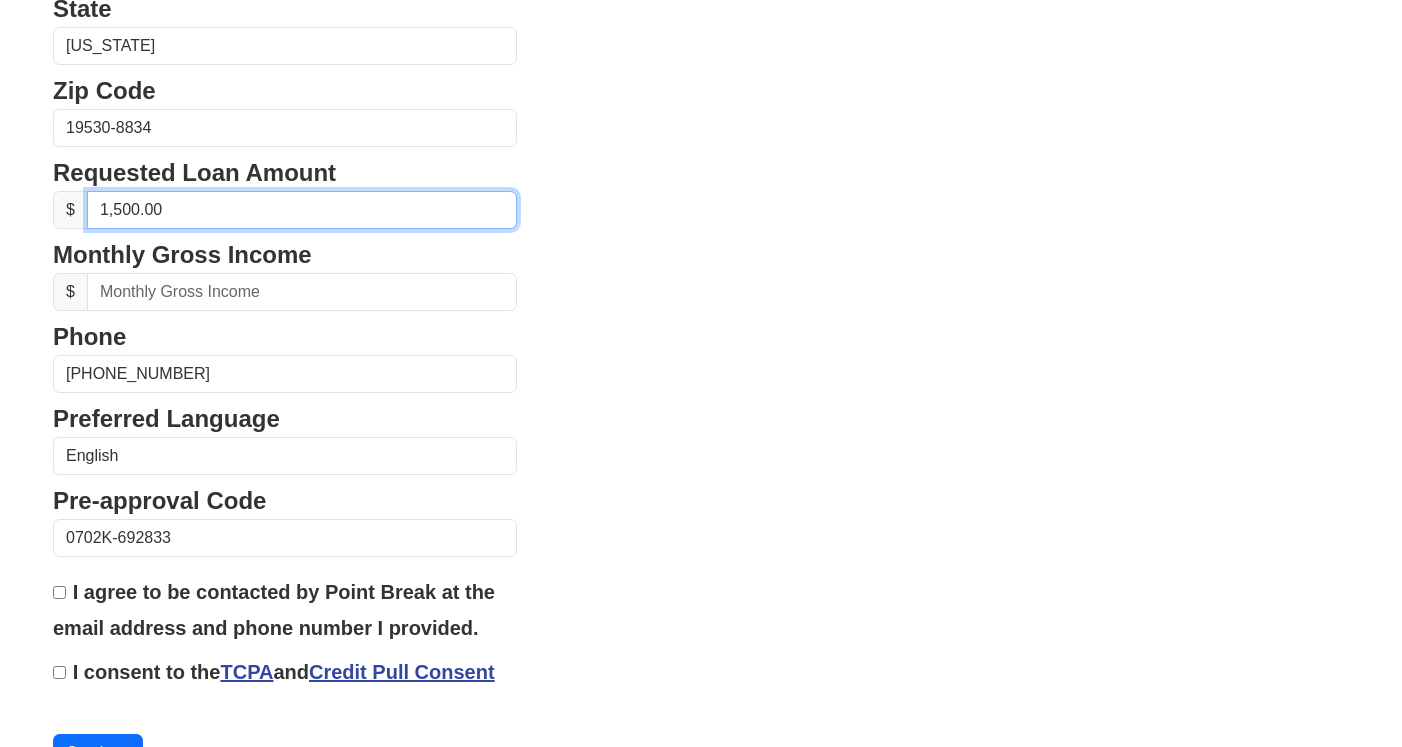 type on "15,000.00" 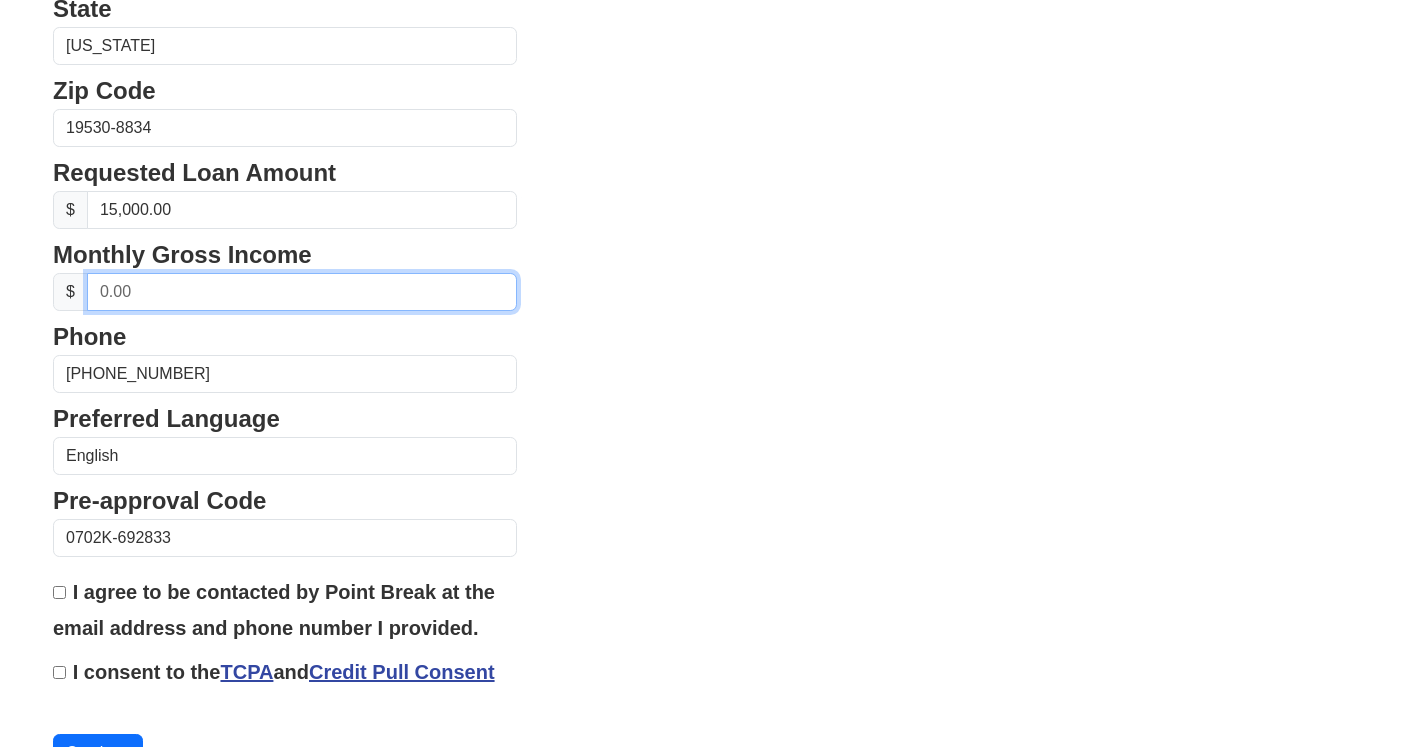 click at bounding box center (302, 292) 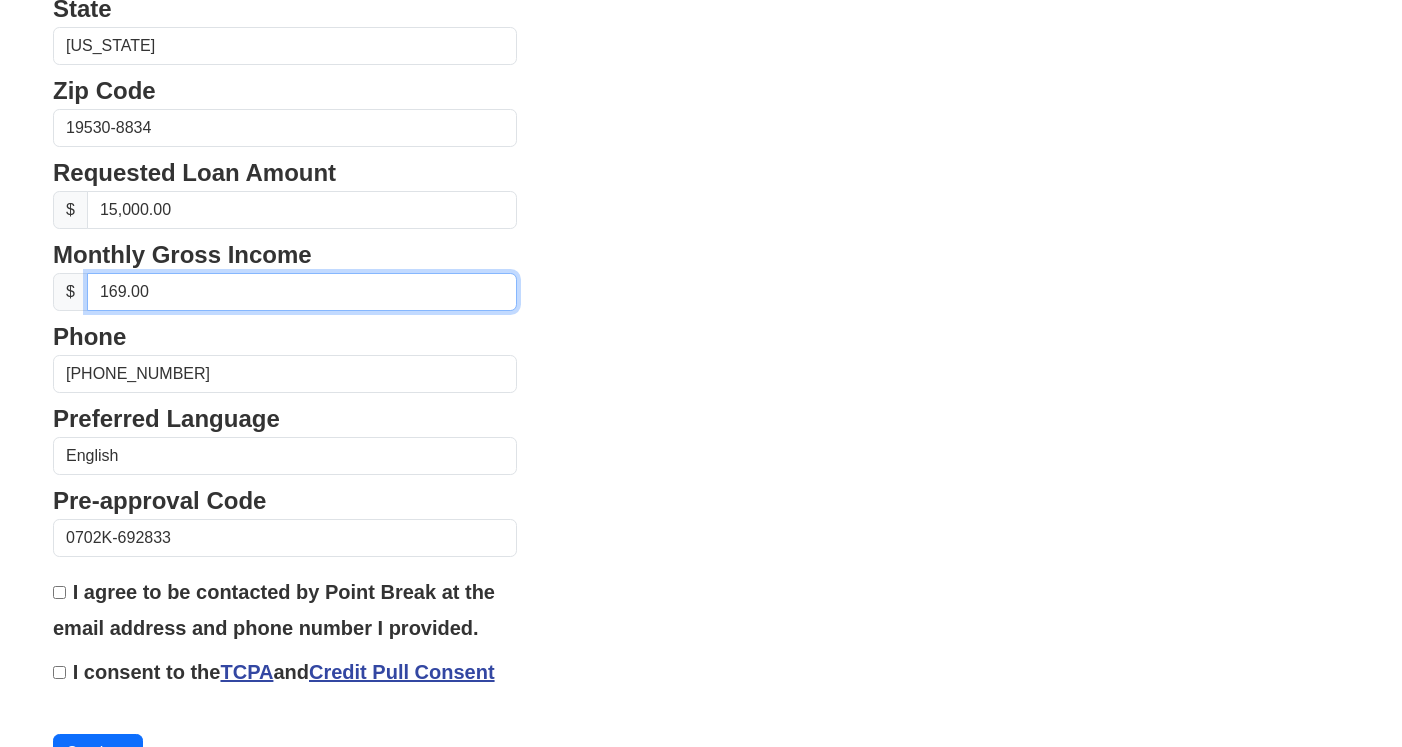 type on "1,692.00" 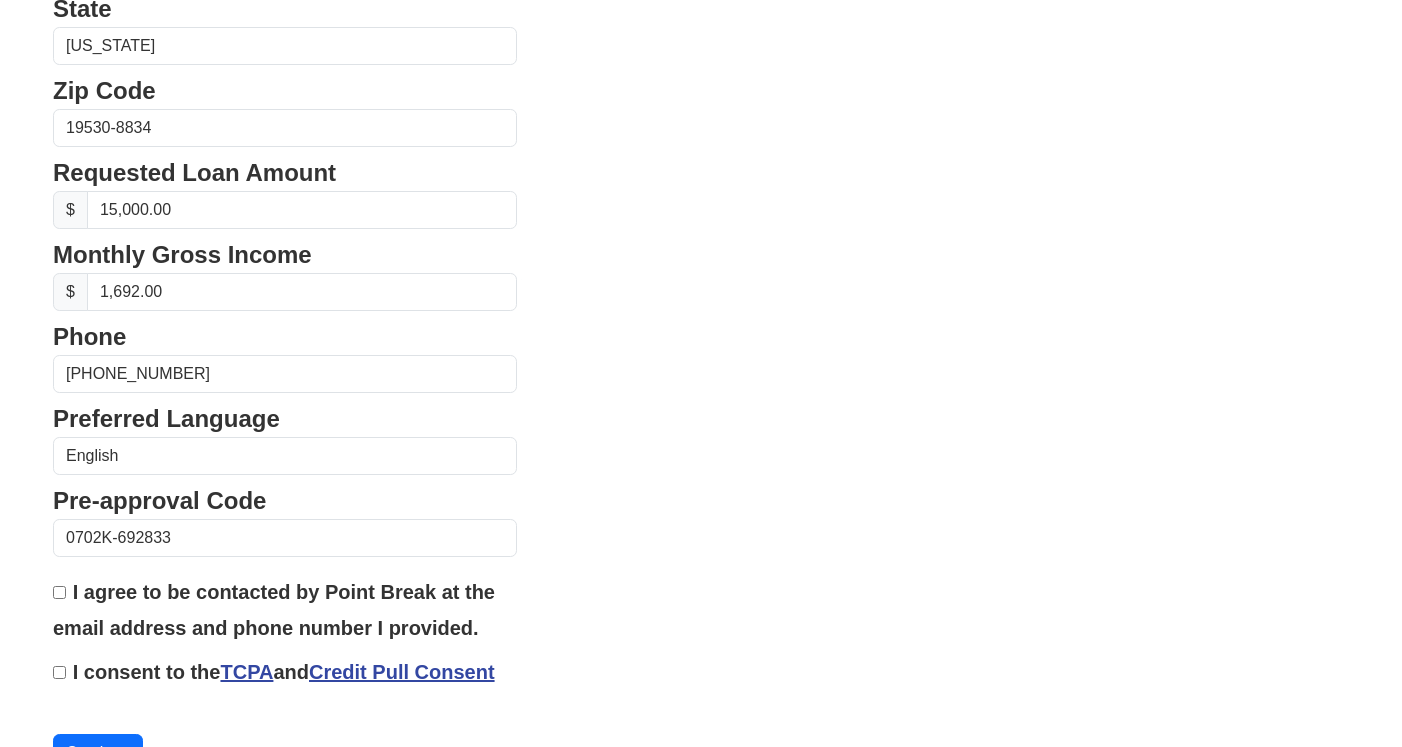 click on "I agree to be contacted by Point Break at the email address and phone number I provided." at bounding box center [59, 592] 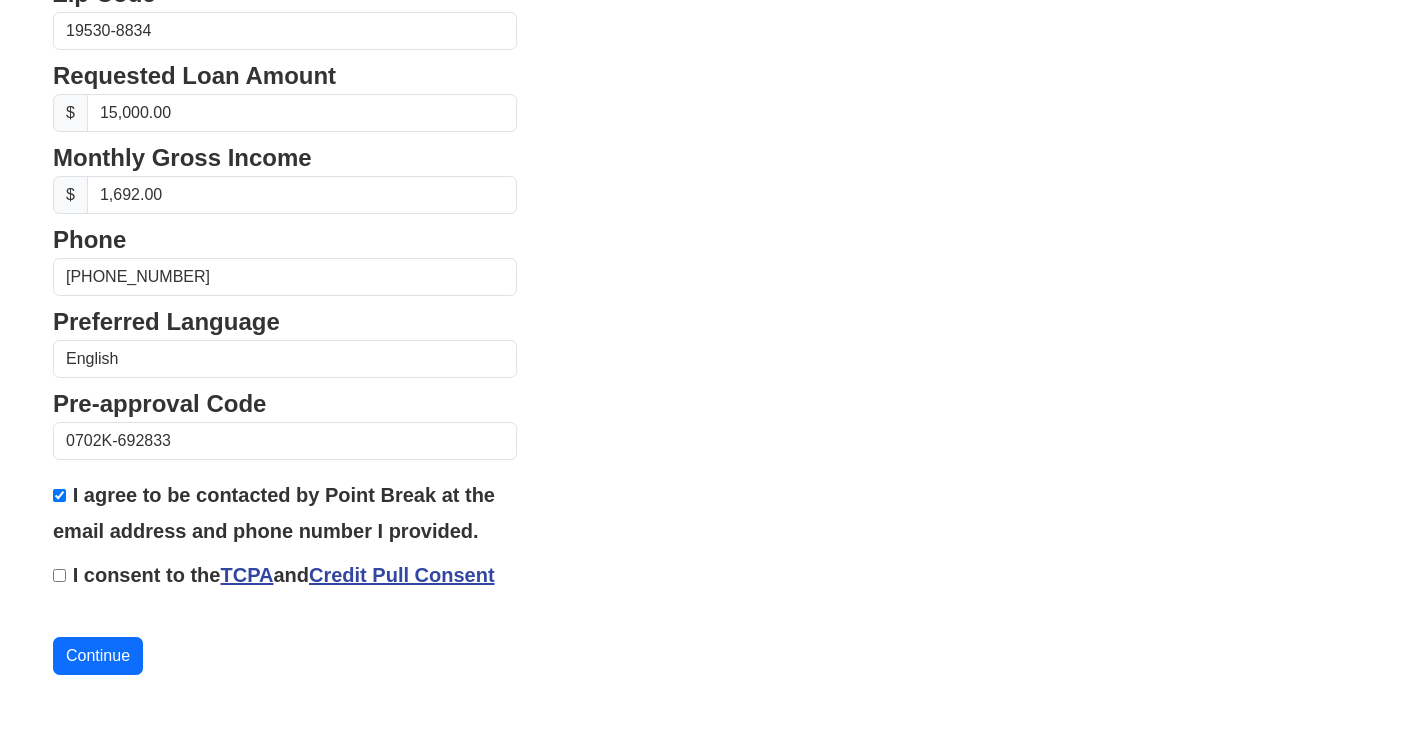 scroll, scrollTop: 914, scrollLeft: 0, axis: vertical 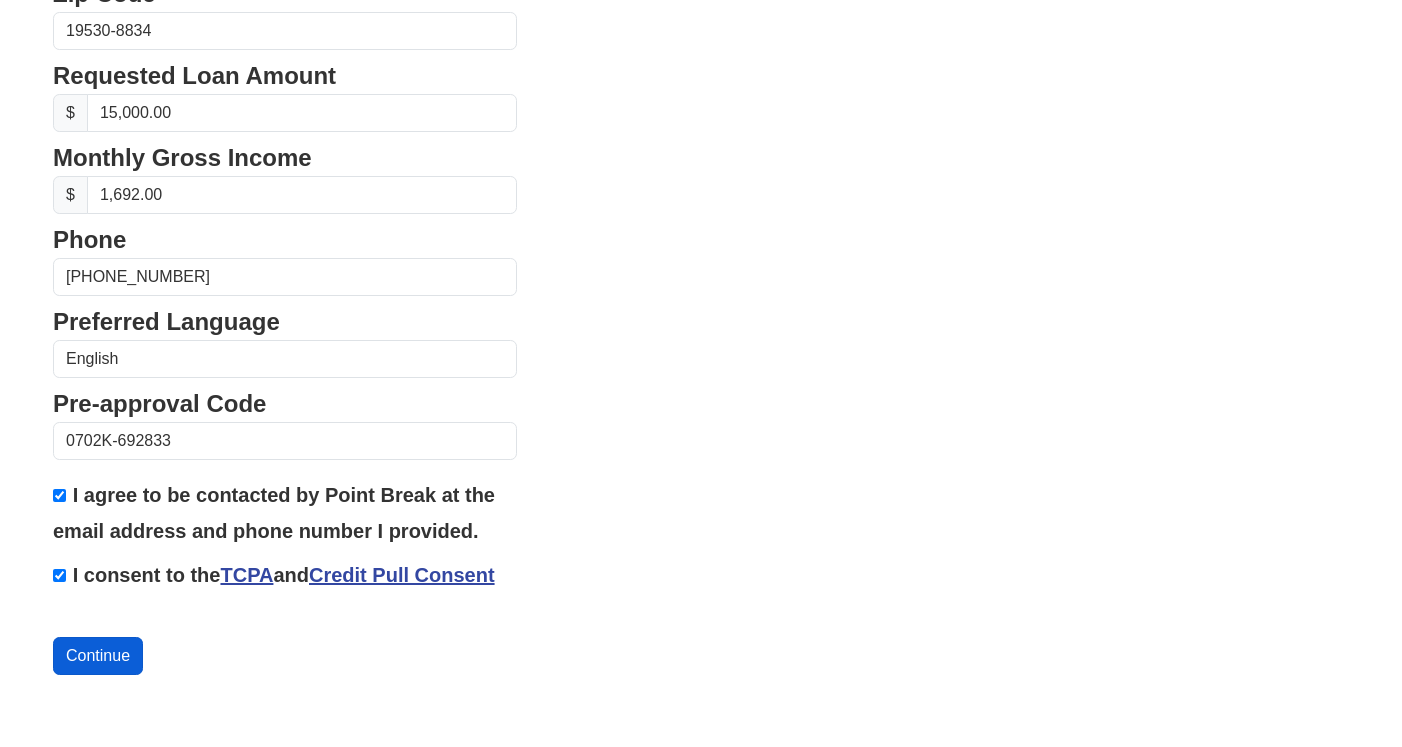 click on "Continue" at bounding box center (98, 656) 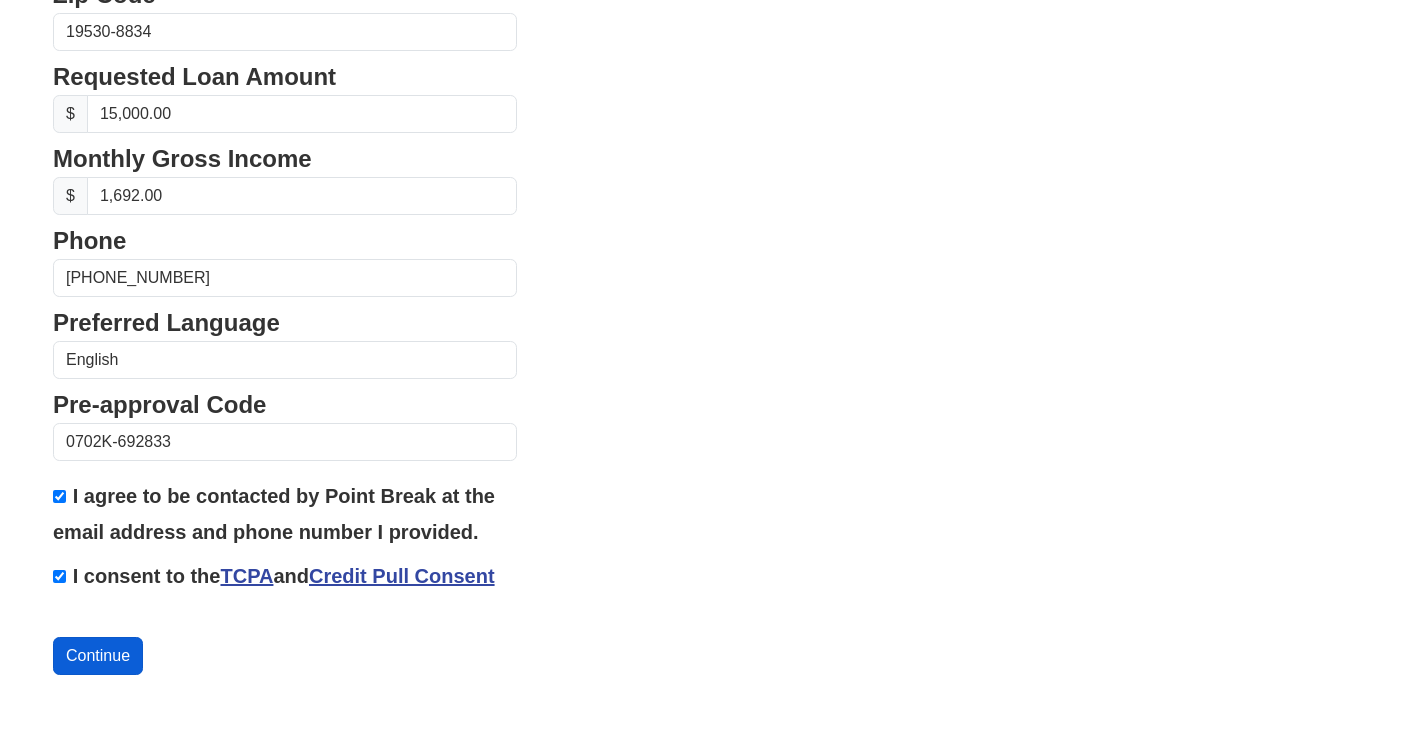 click on "Continue" at bounding box center [98, 656] 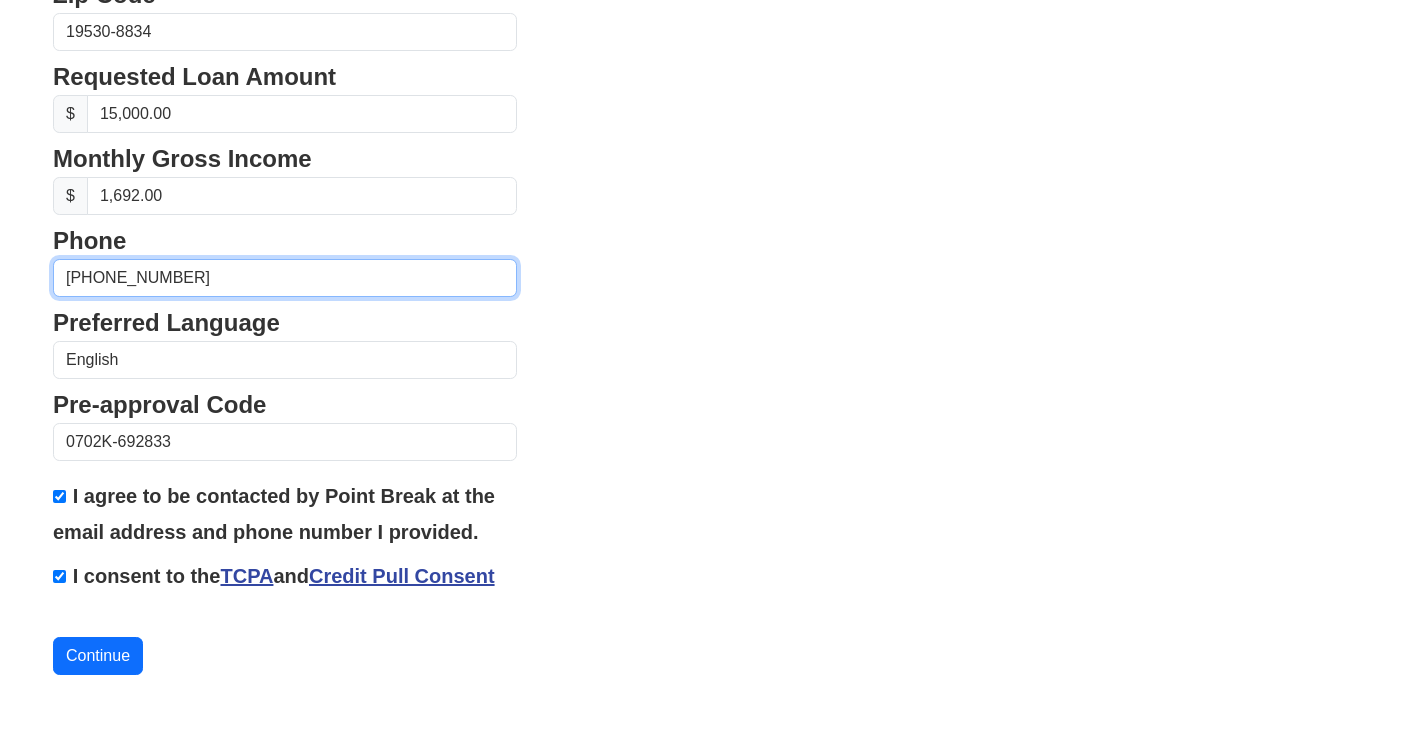 click on "(484) 794-9710" at bounding box center [285, 278] 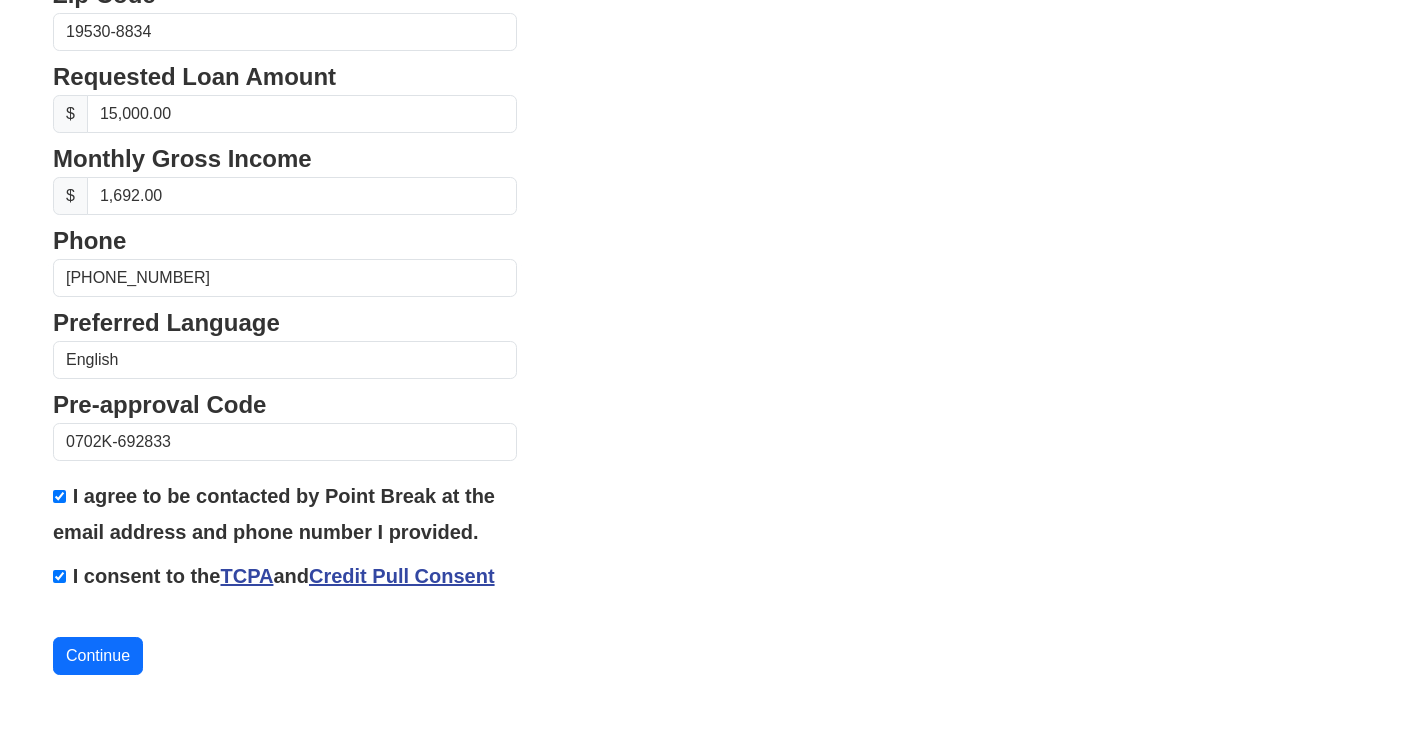 click on "First Name
Deborah
Last Name
Rossi
Email Address
debyorkie3@aol.com
Re-Enter Email Address
debyorkie3@aol.com
Date of Birth
Please enter a valid date of birth
Street Address
473 Eagle Rd
City
Kutztown
State
Alabama
Alaska
Arizona
Arkansas
California
Colorado
Connecticut
Delaware
District of Columbia
Florida
Georgia
Hawaii
Idaho
Illinois
$" at bounding box center [701, -17] 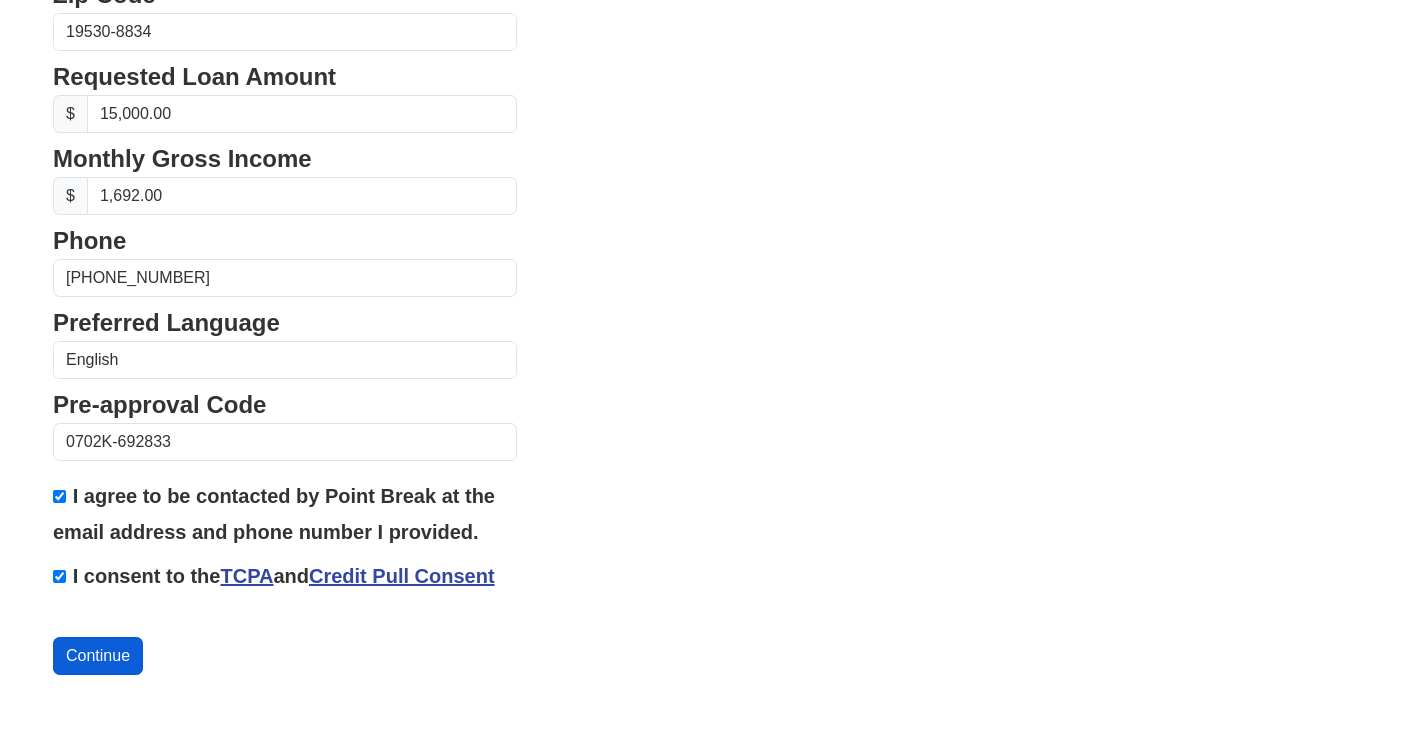 click on "Continue" at bounding box center (98, 656) 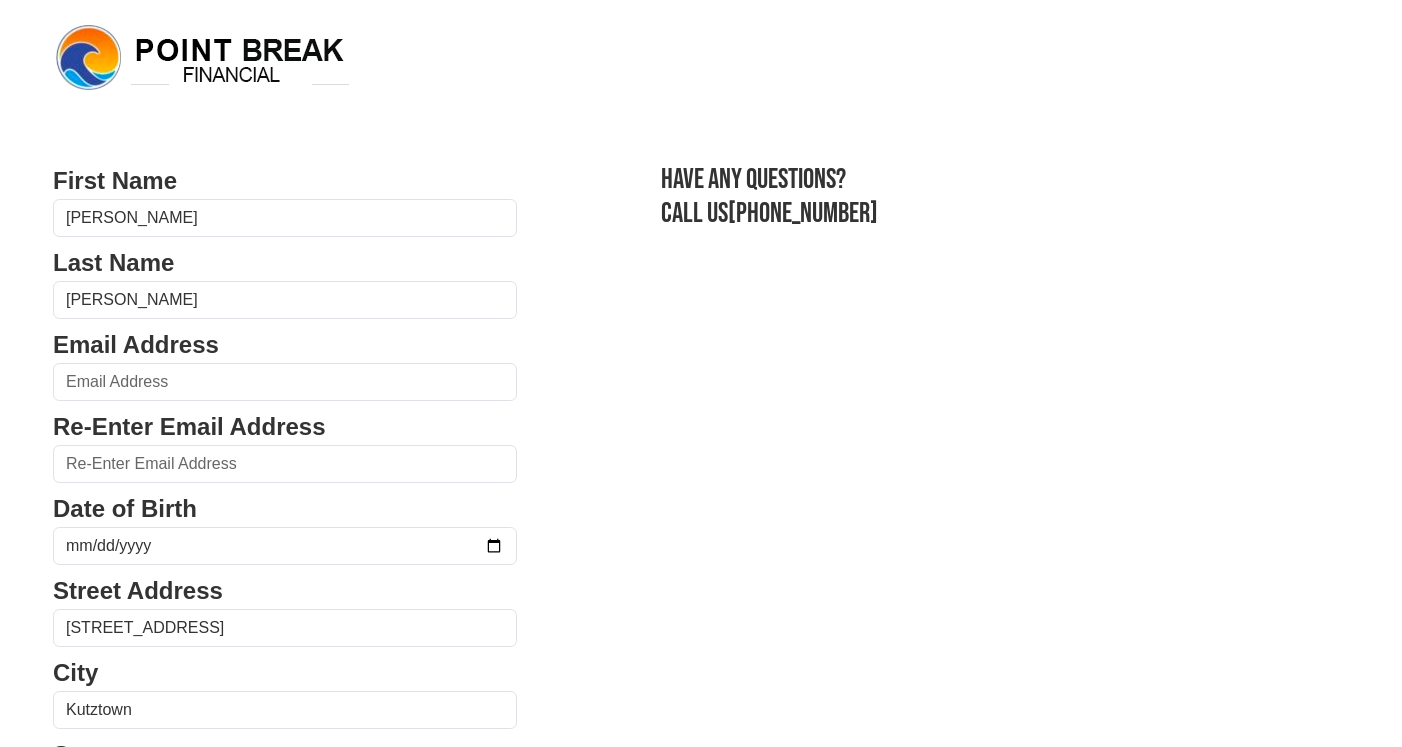scroll, scrollTop: 0, scrollLeft: 0, axis: both 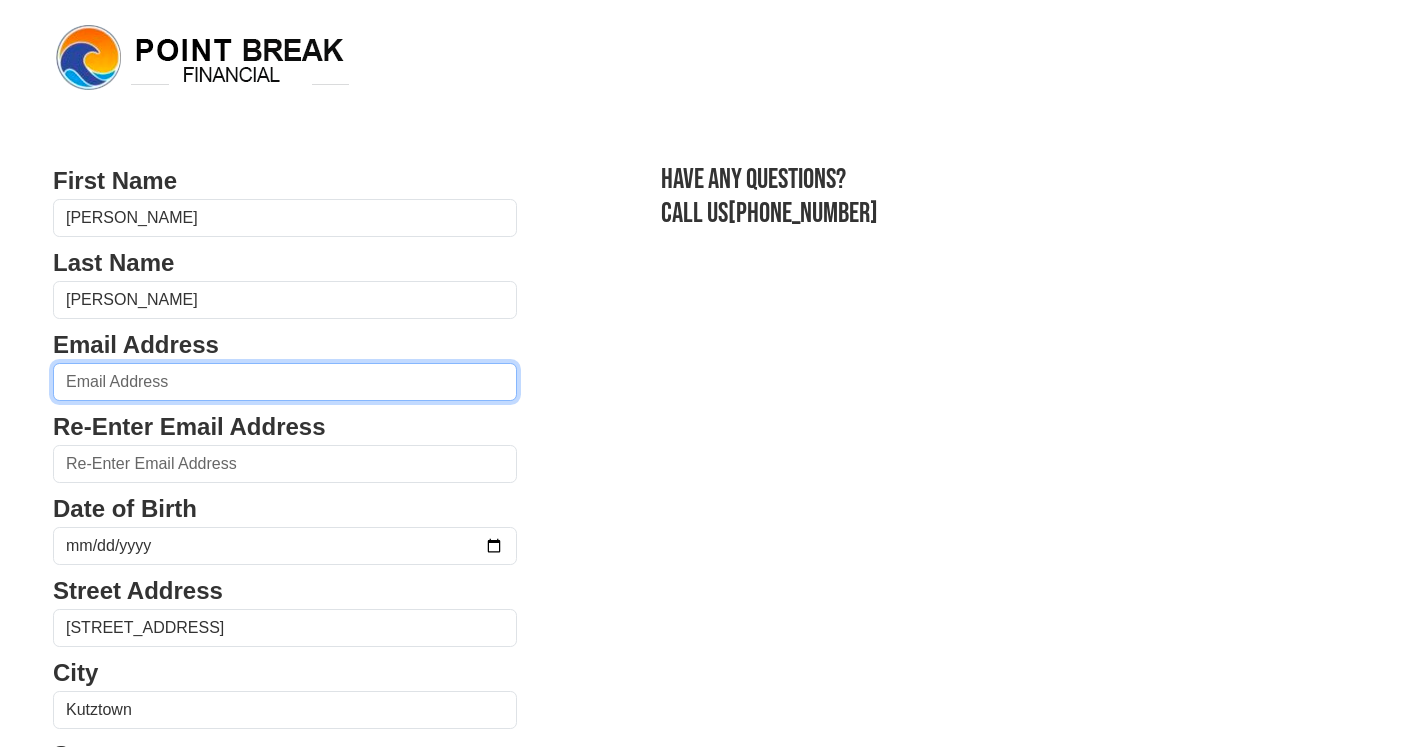 click at bounding box center [285, 382] 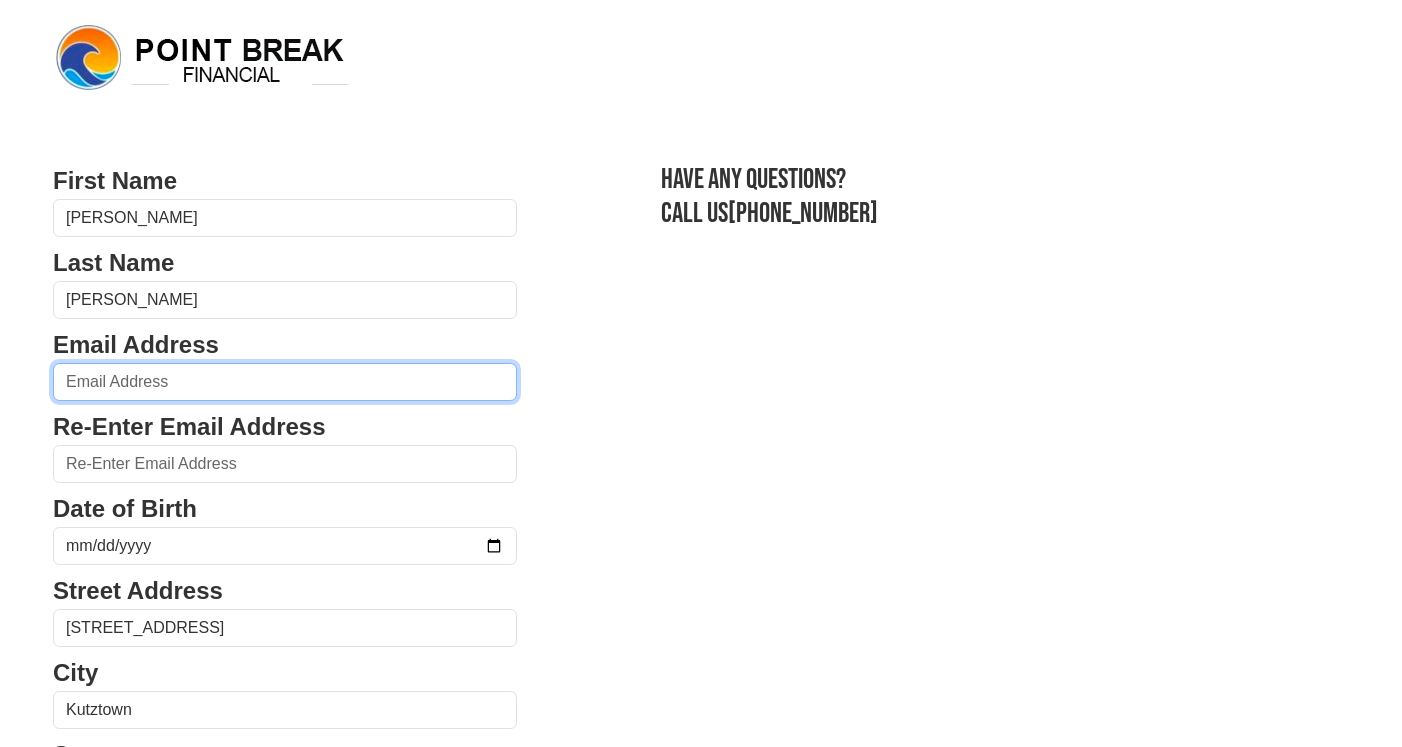 type on "[EMAIL_ADDRESS][DOMAIN_NAME]" 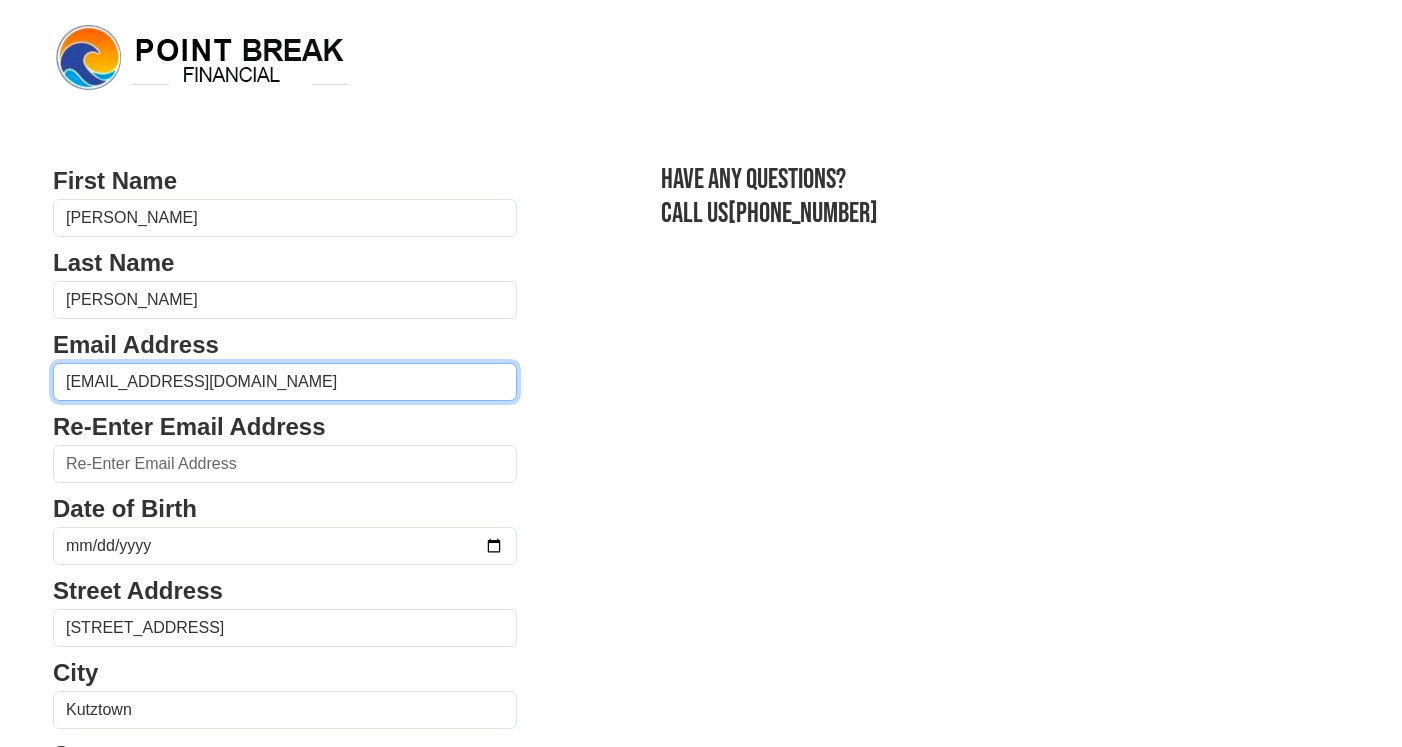 type on "debyorkie3@aol.com" 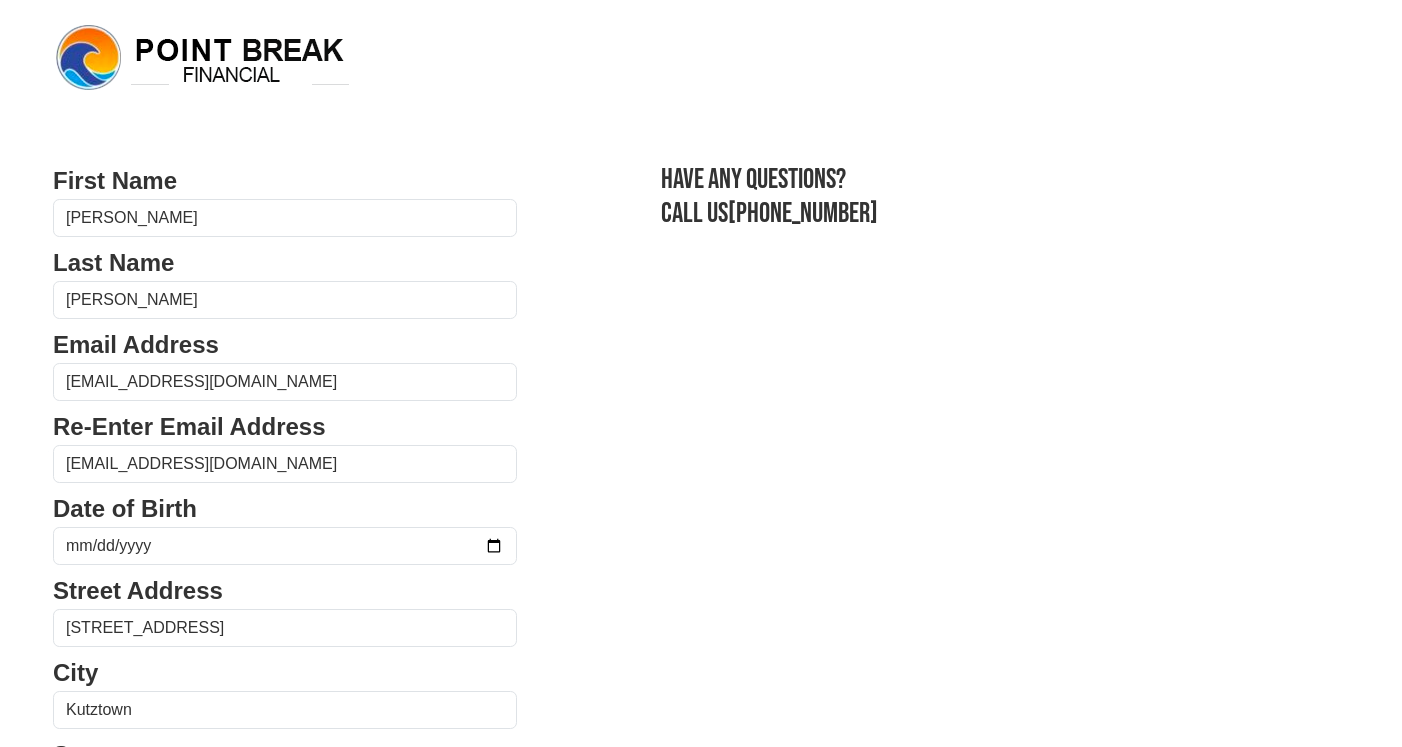 type on "15,000.00" 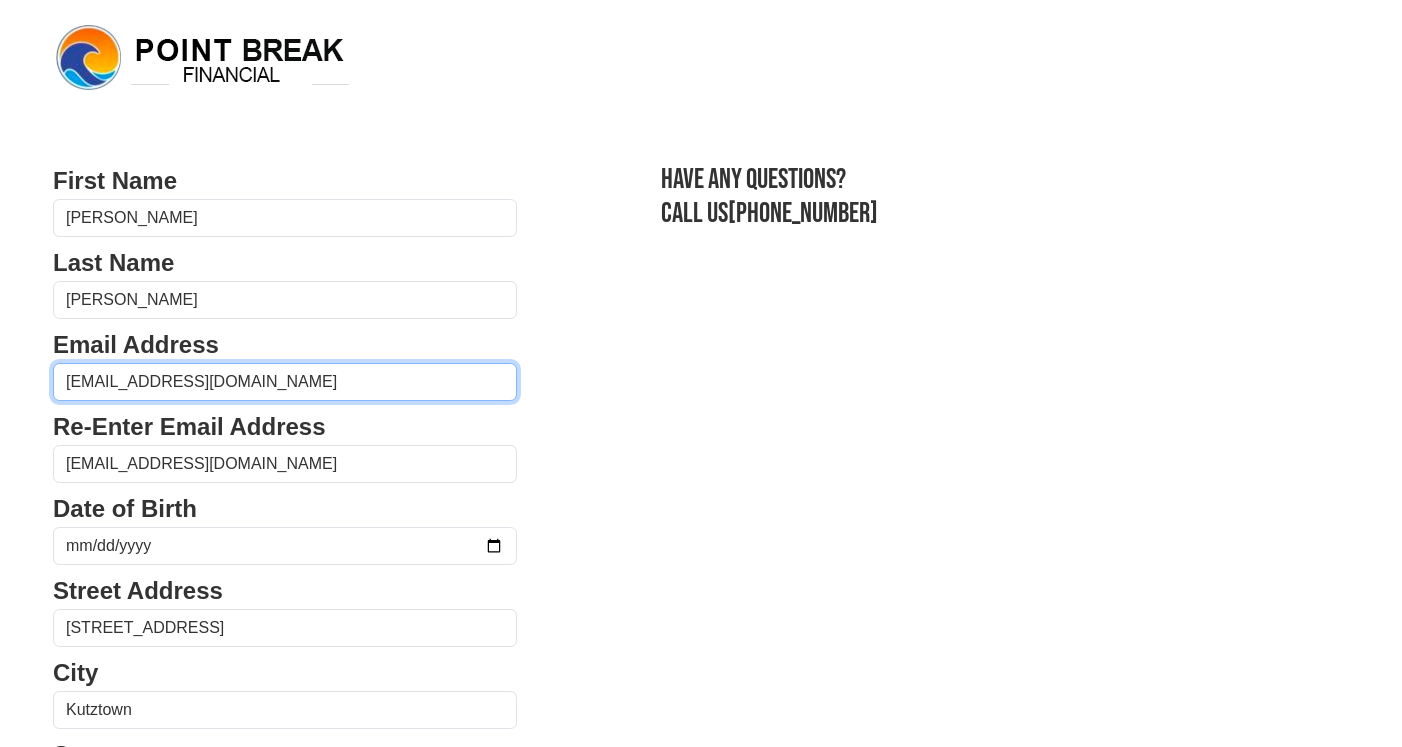 type on "15,000.00" 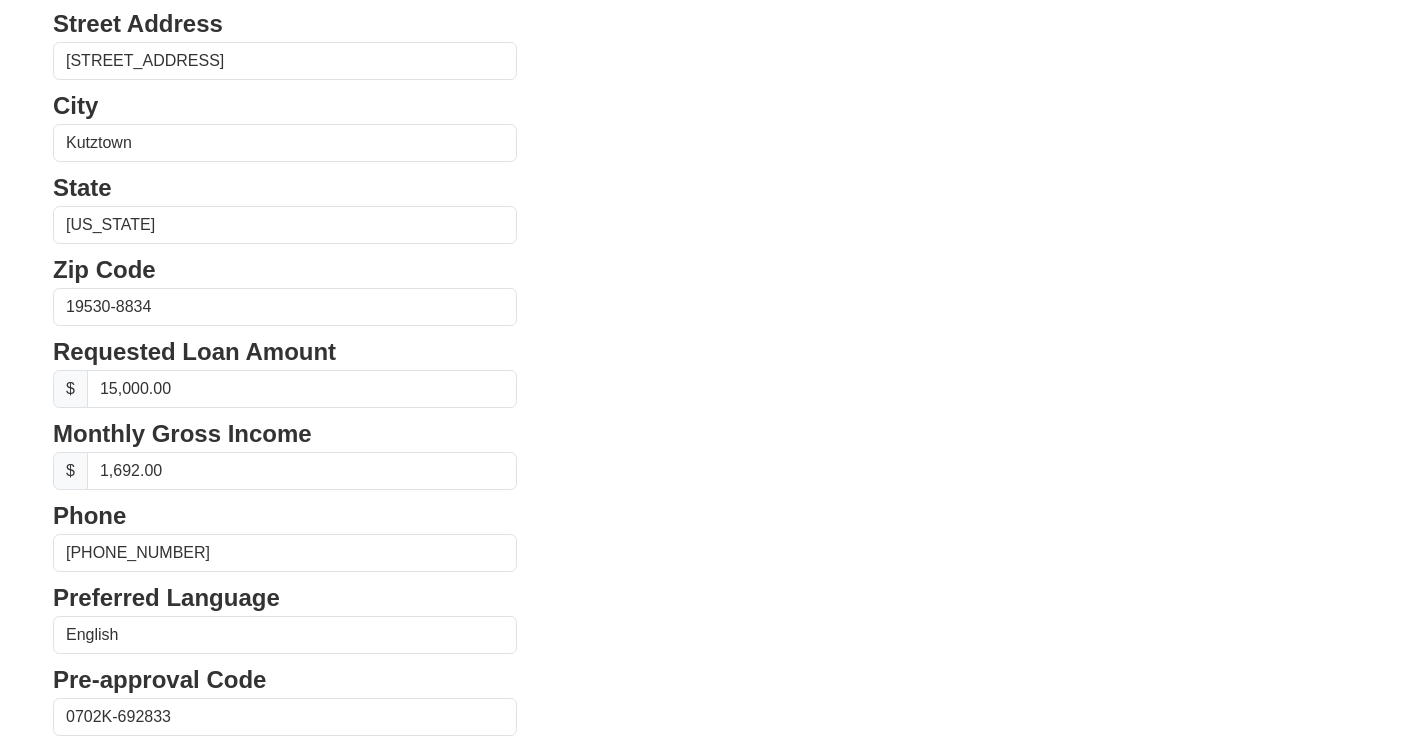 scroll, scrollTop: 746, scrollLeft: 0, axis: vertical 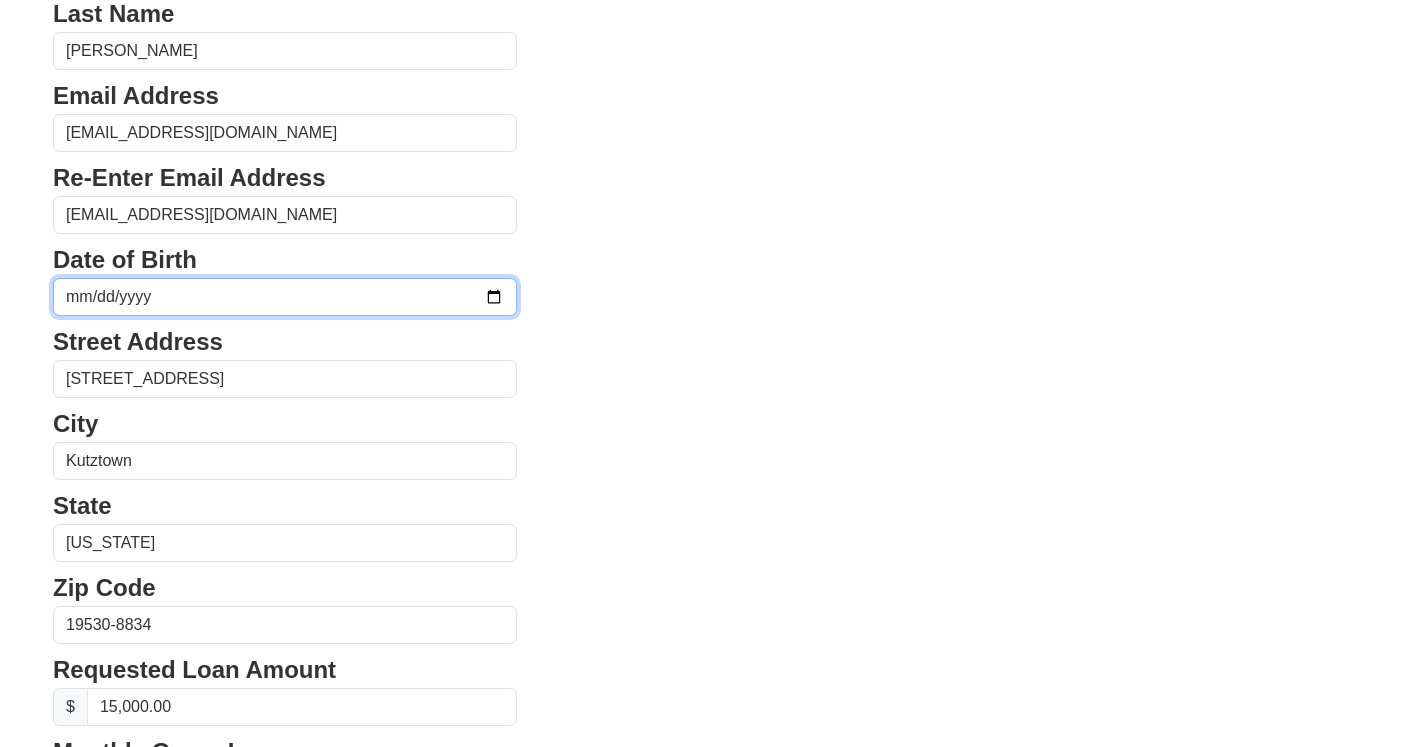 click at bounding box center (285, 297) 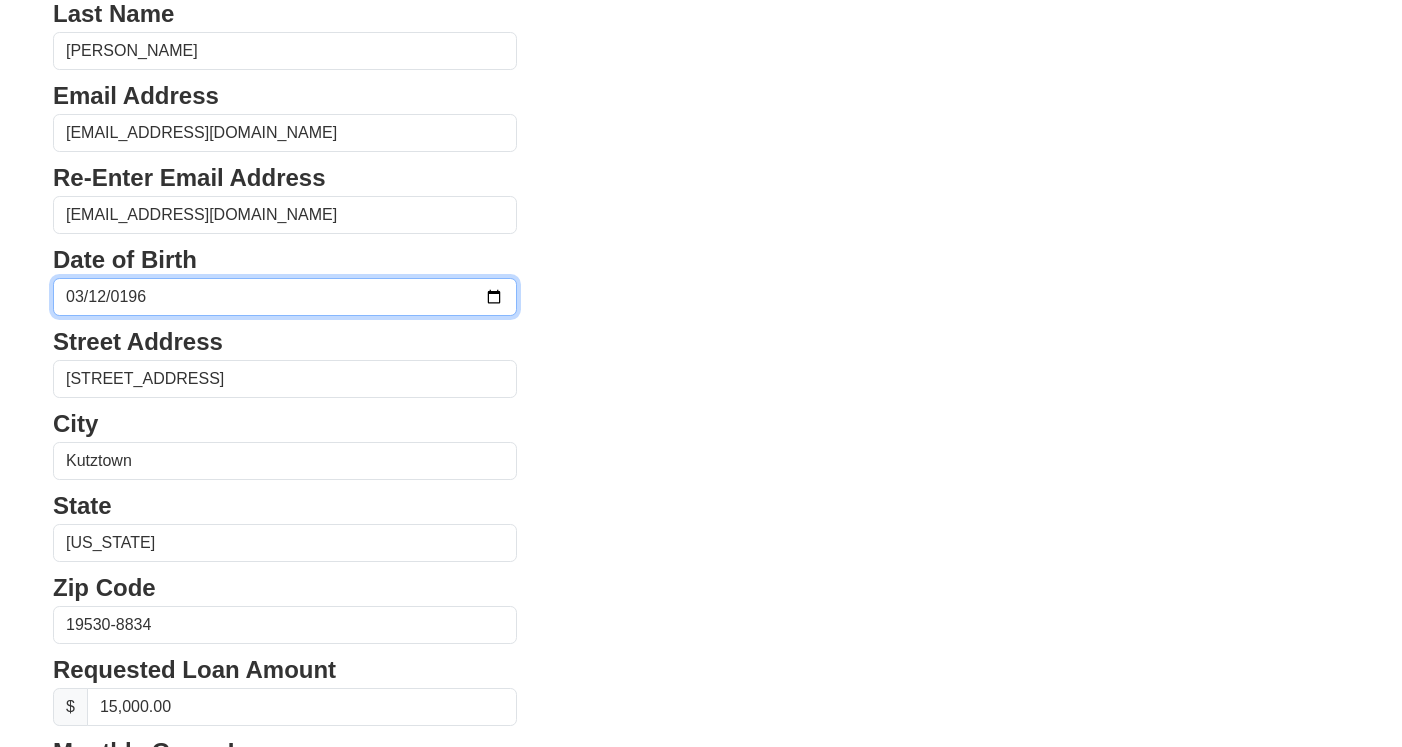 type on "1960-03-12" 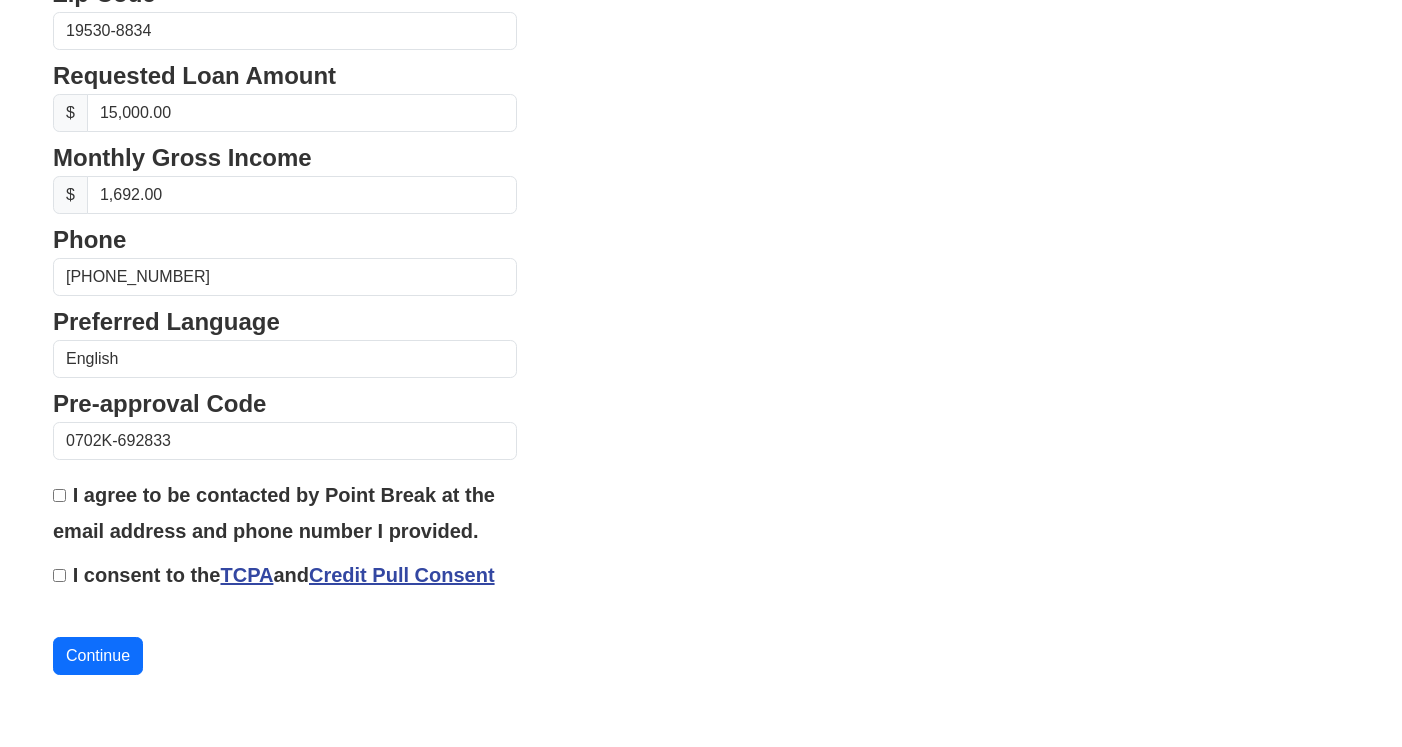 scroll, scrollTop: 914, scrollLeft: 0, axis: vertical 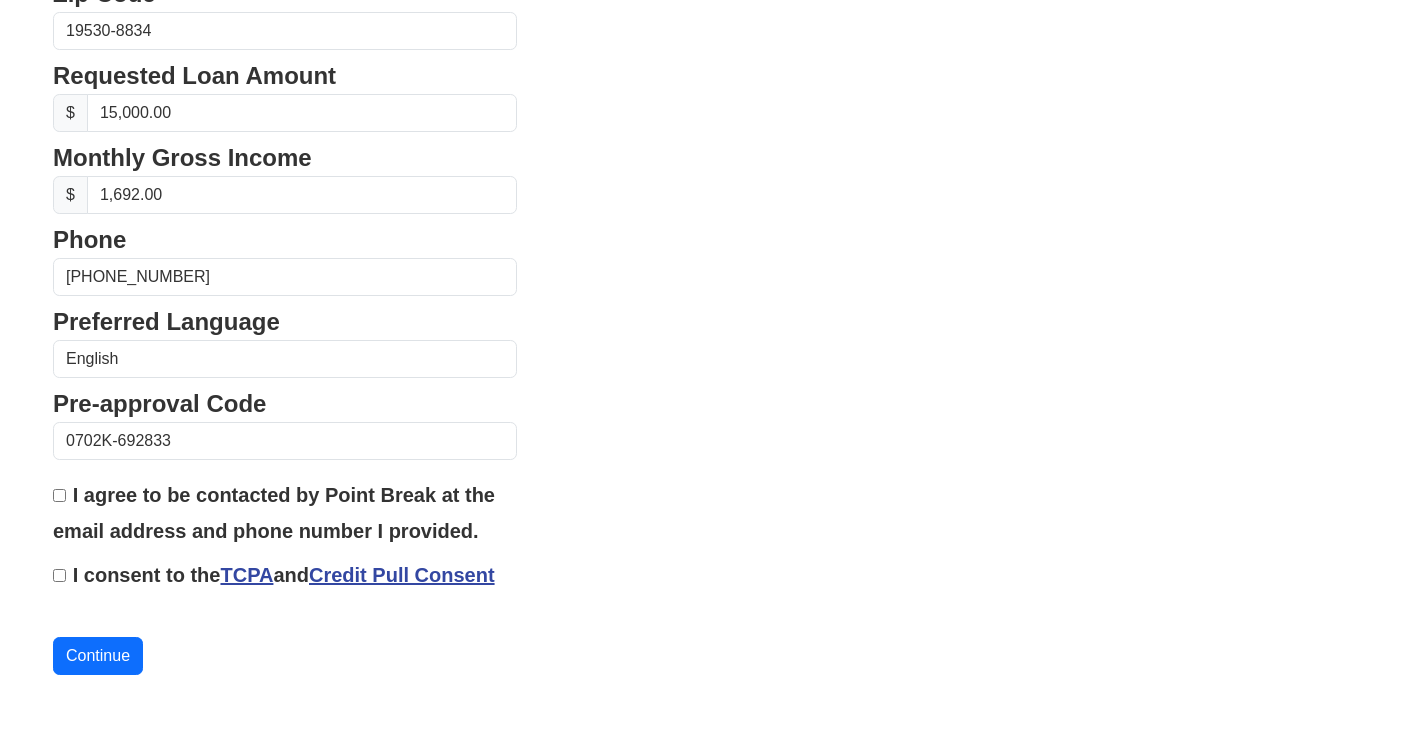 click on "First Name
Deborah
Last Name
Rossi
Email Address
debyorkie3@aol.com
Re-Enter Email Address
debyorkie3@aol.com
Date of Birth
1960-03-12
Street Address
473 Eagle Rd
City
Kutztown
State
Alabama
Alaska
Arizona
Arkansas
California
Colorado
Connecticut
Delaware
District of Columbia
Florida
Georgia
Hawaii
Idaho" at bounding box center [701, -48] 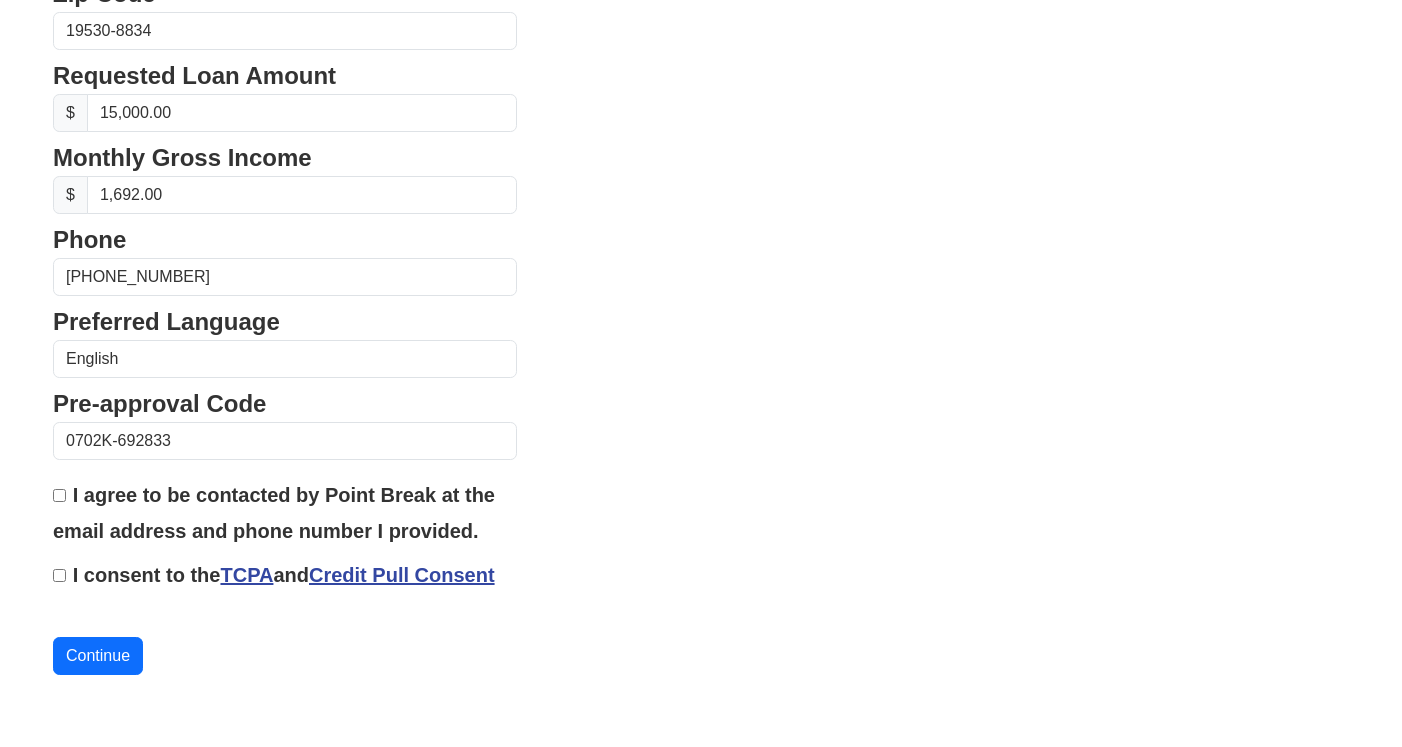 click on "I agree to be contacted by Point Break at the email address and phone number I provided." at bounding box center (285, 512) 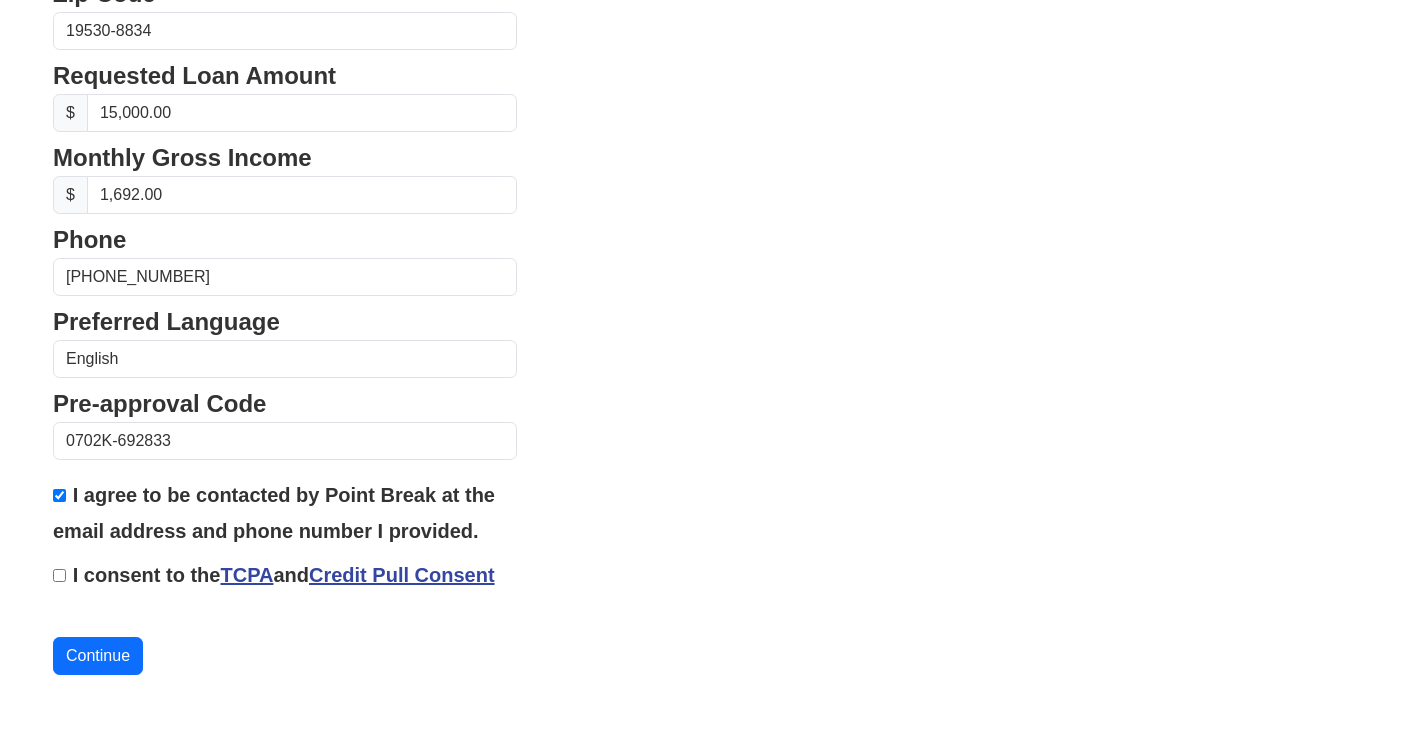 click on "I consent to the
TCPA  and
Credit Pull Consent" at bounding box center (59, 575) 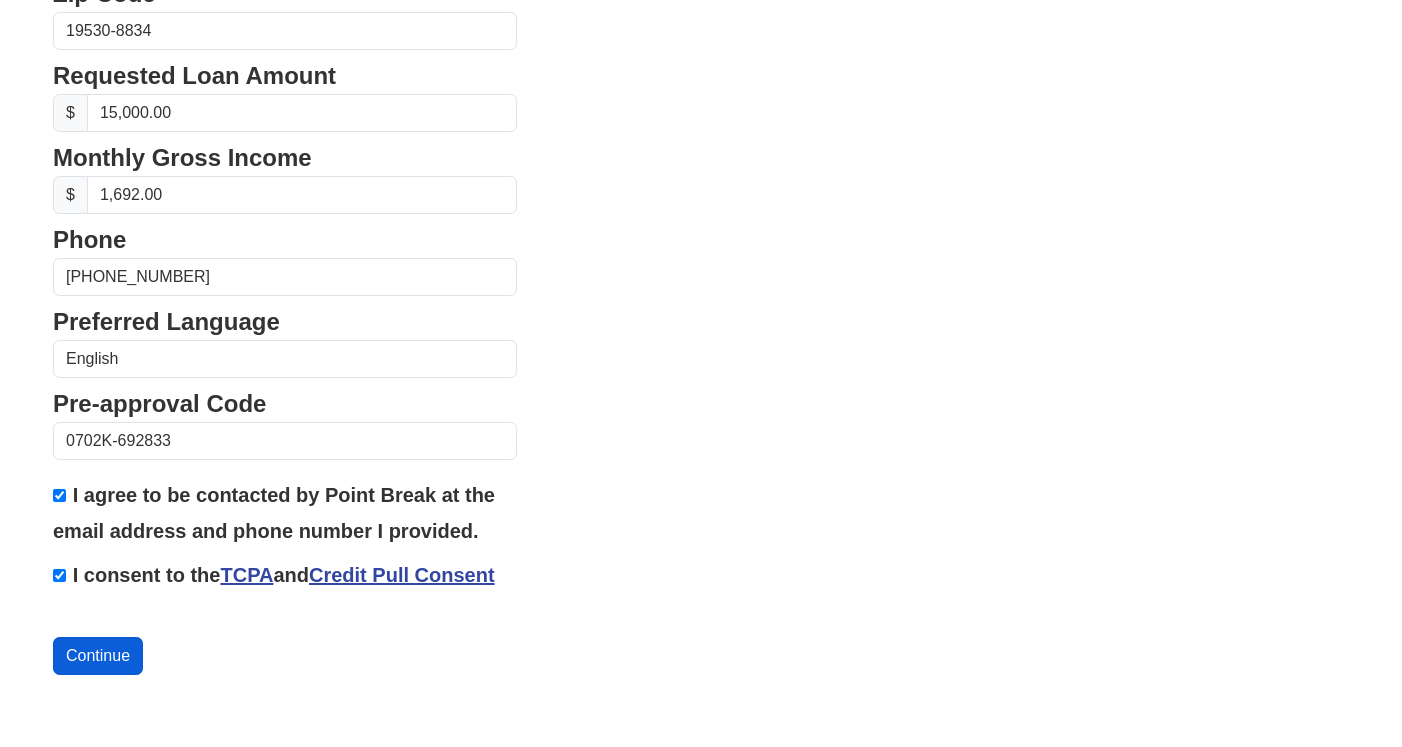 click on "Continue" at bounding box center [98, 656] 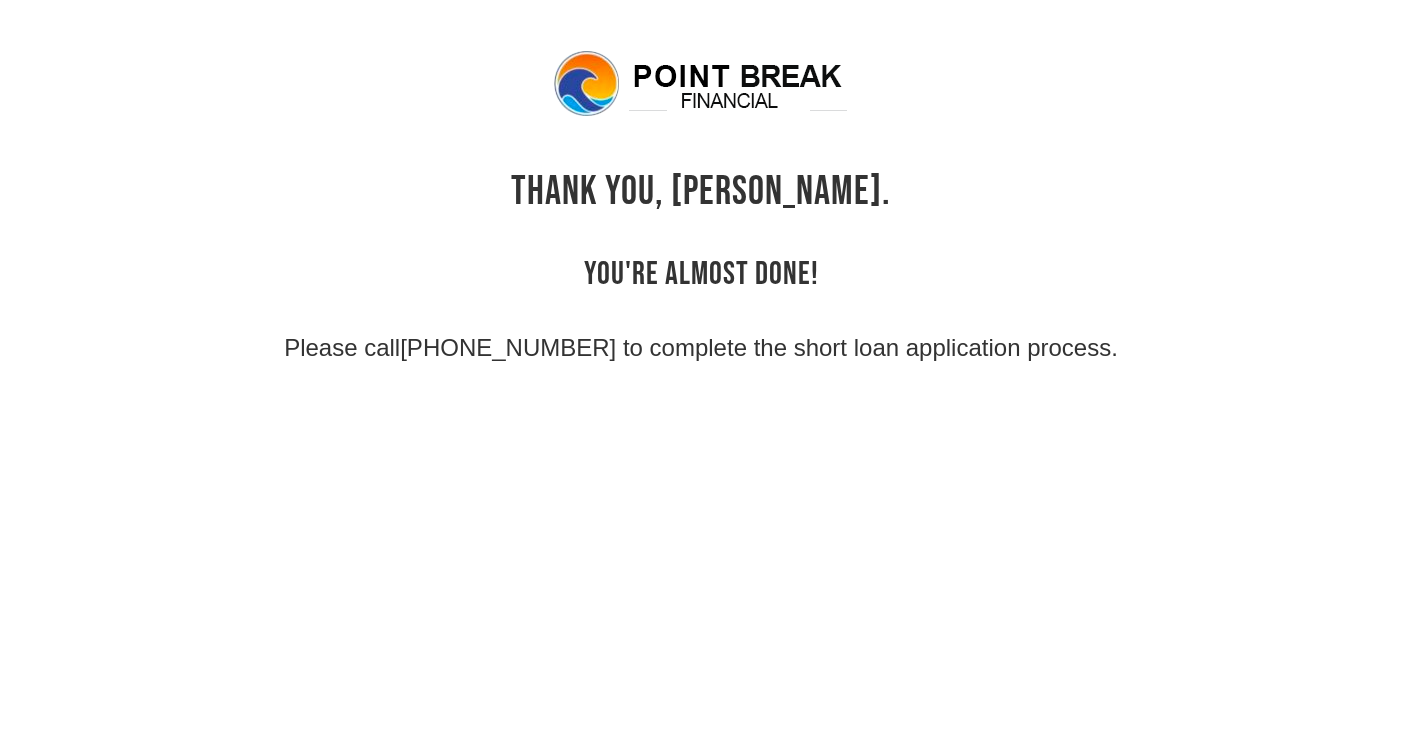 scroll, scrollTop: 0, scrollLeft: 0, axis: both 